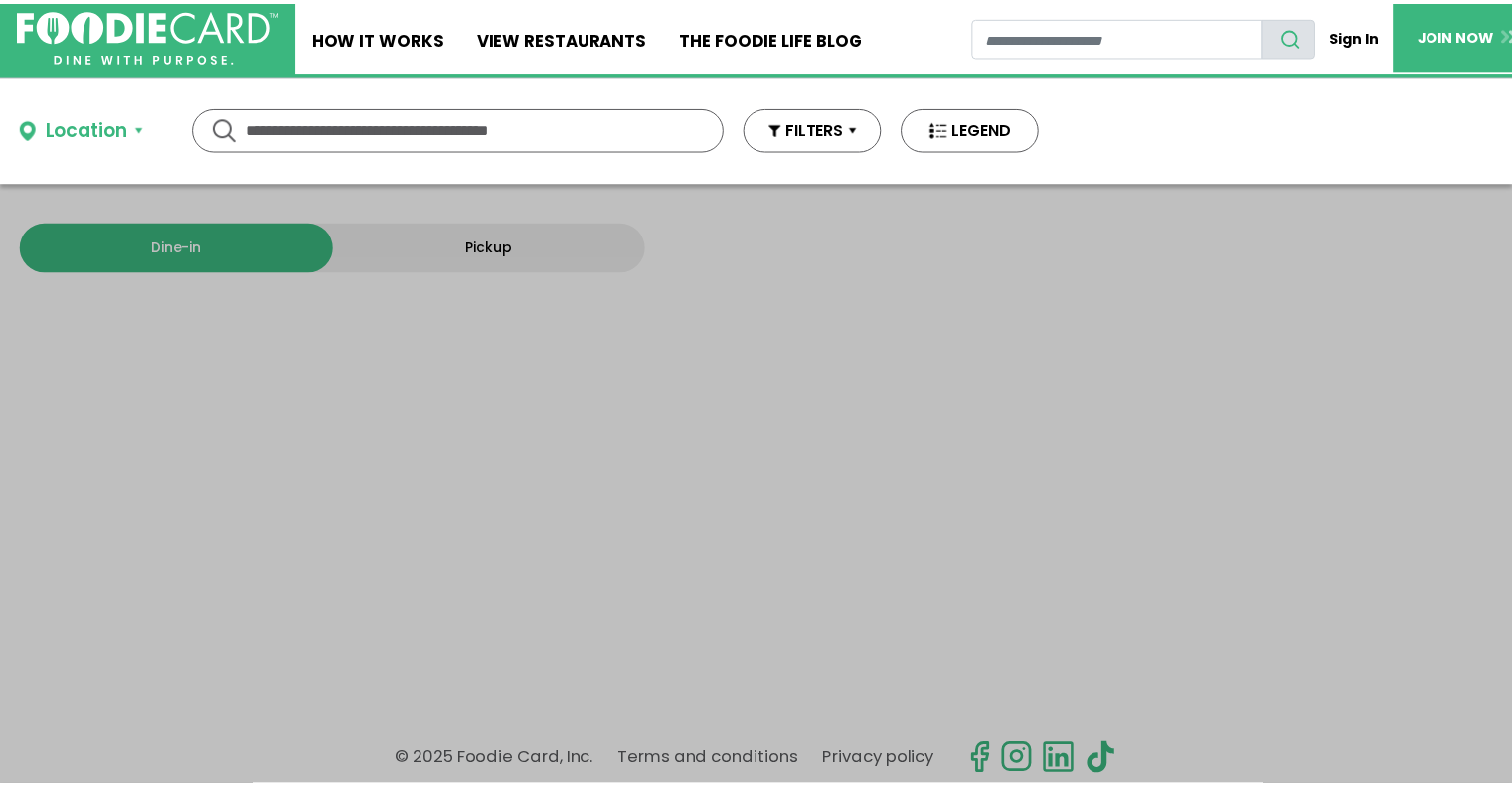 scroll, scrollTop: 0, scrollLeft: 0, axis: both 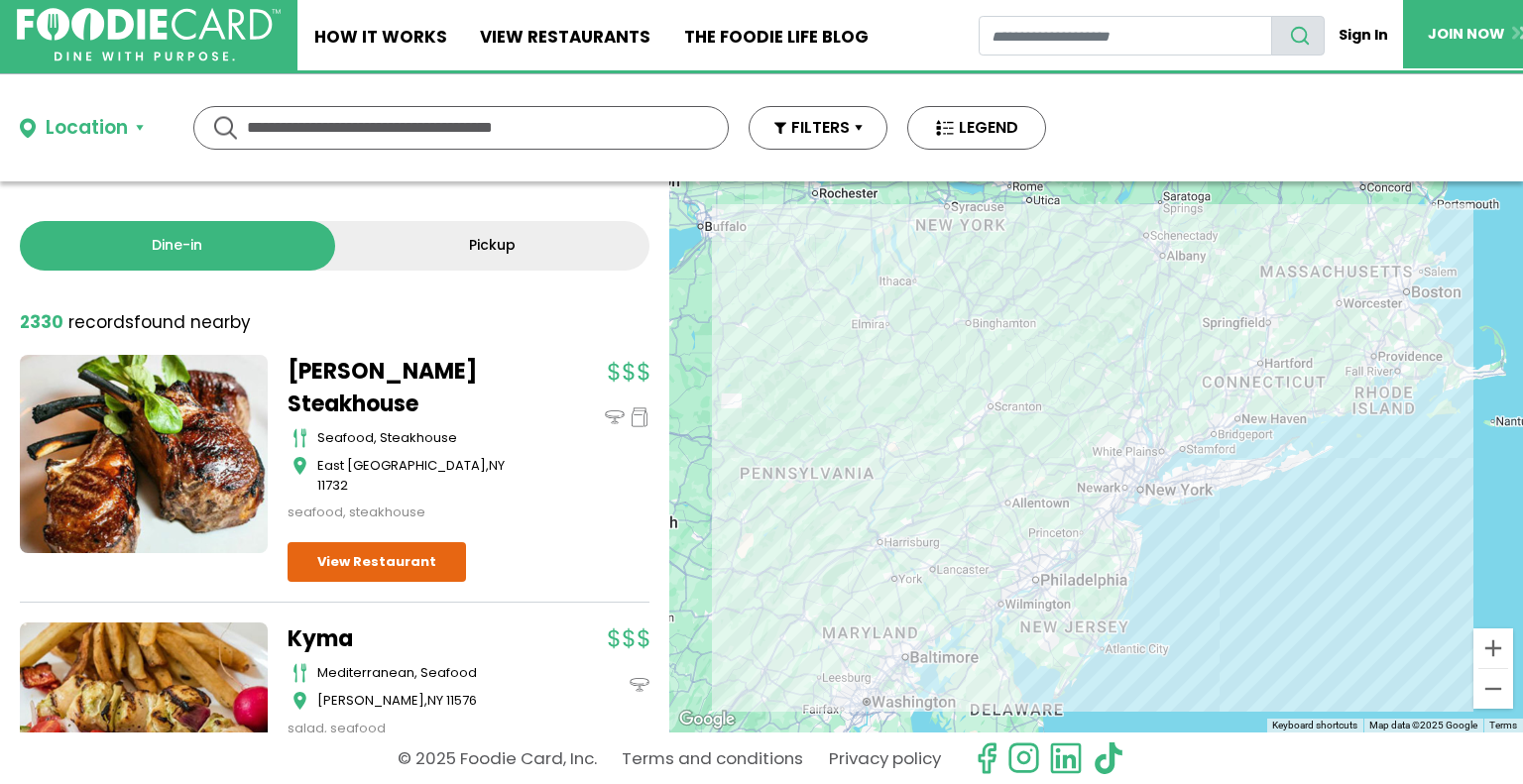 click on "Pickup" at bounding box center [493, 246] 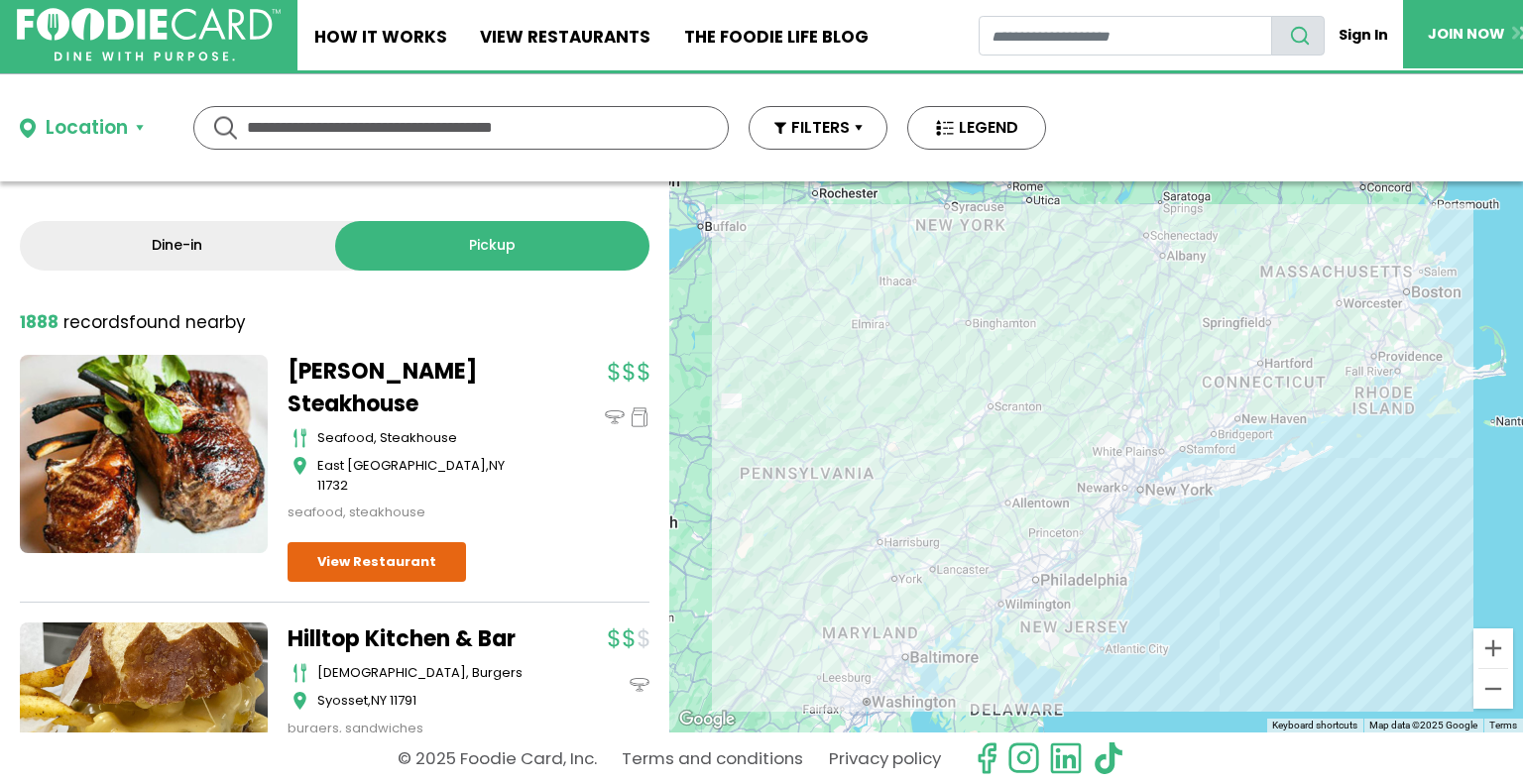 click on "Location" at bounding box center [81, 128] 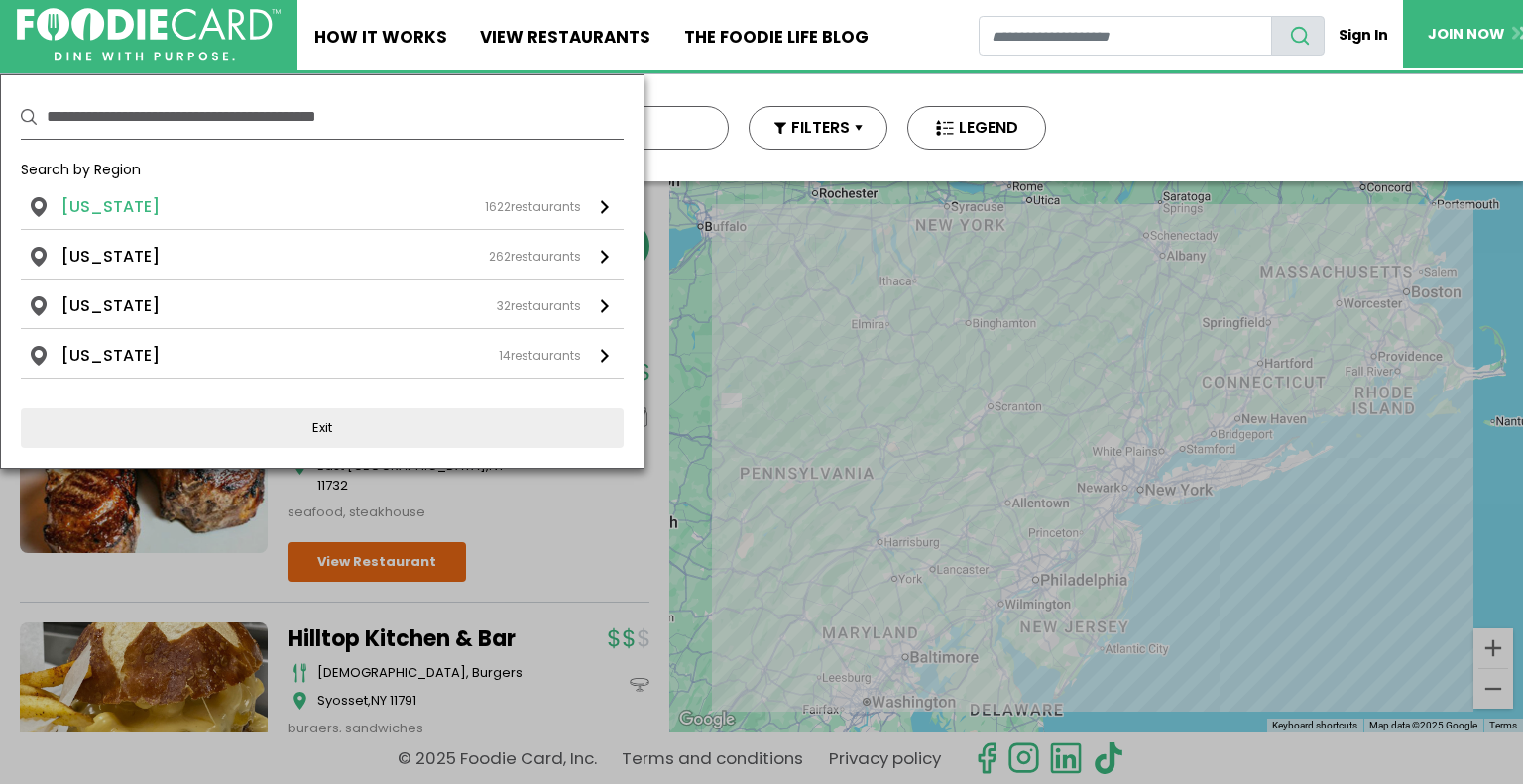 click on "1622  restaurants" at bounding box center (532, 207) 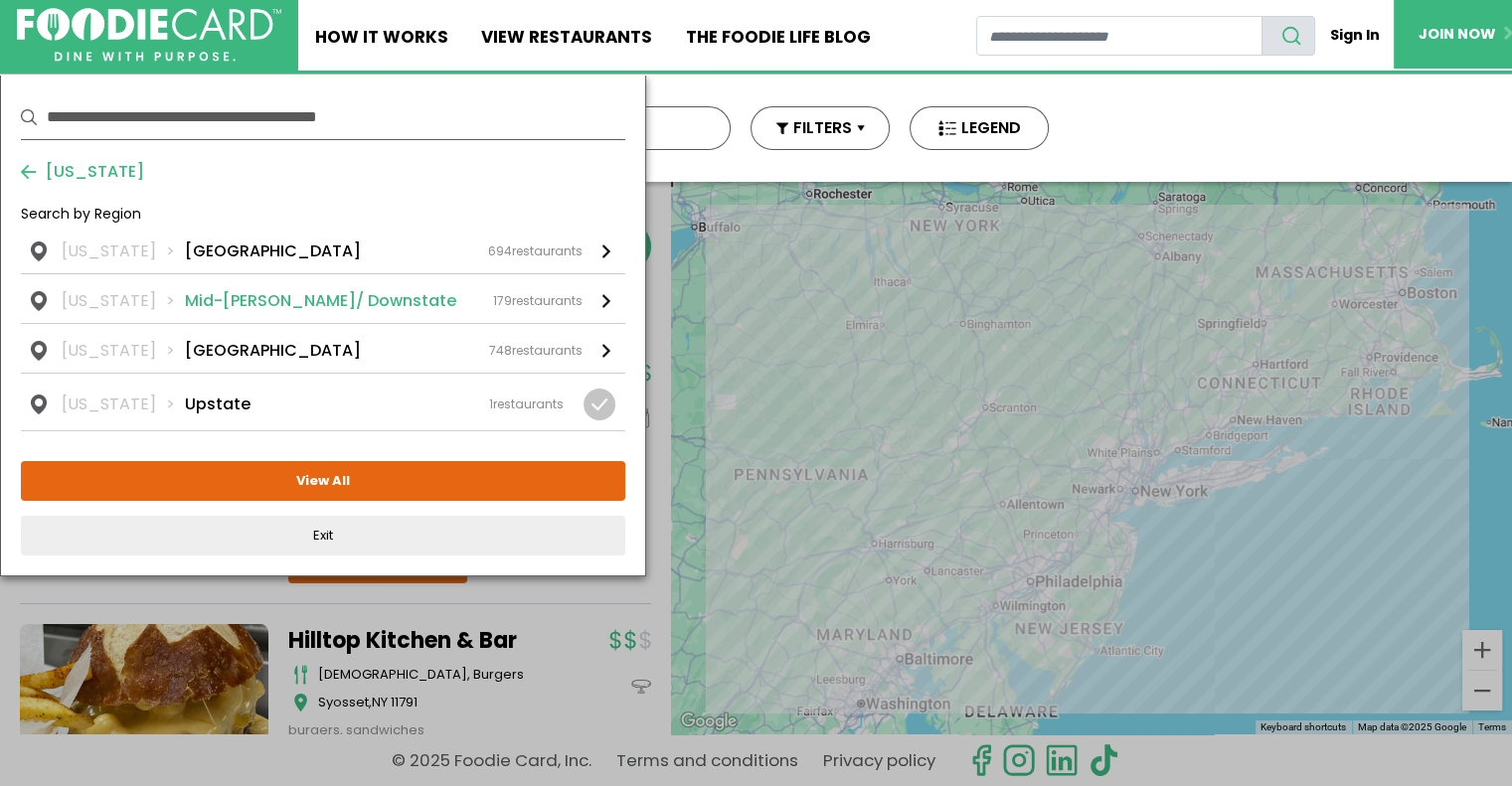 click on "Mid-[PERSON_NAME]/ Downstate" at bounding box center (320, 301) 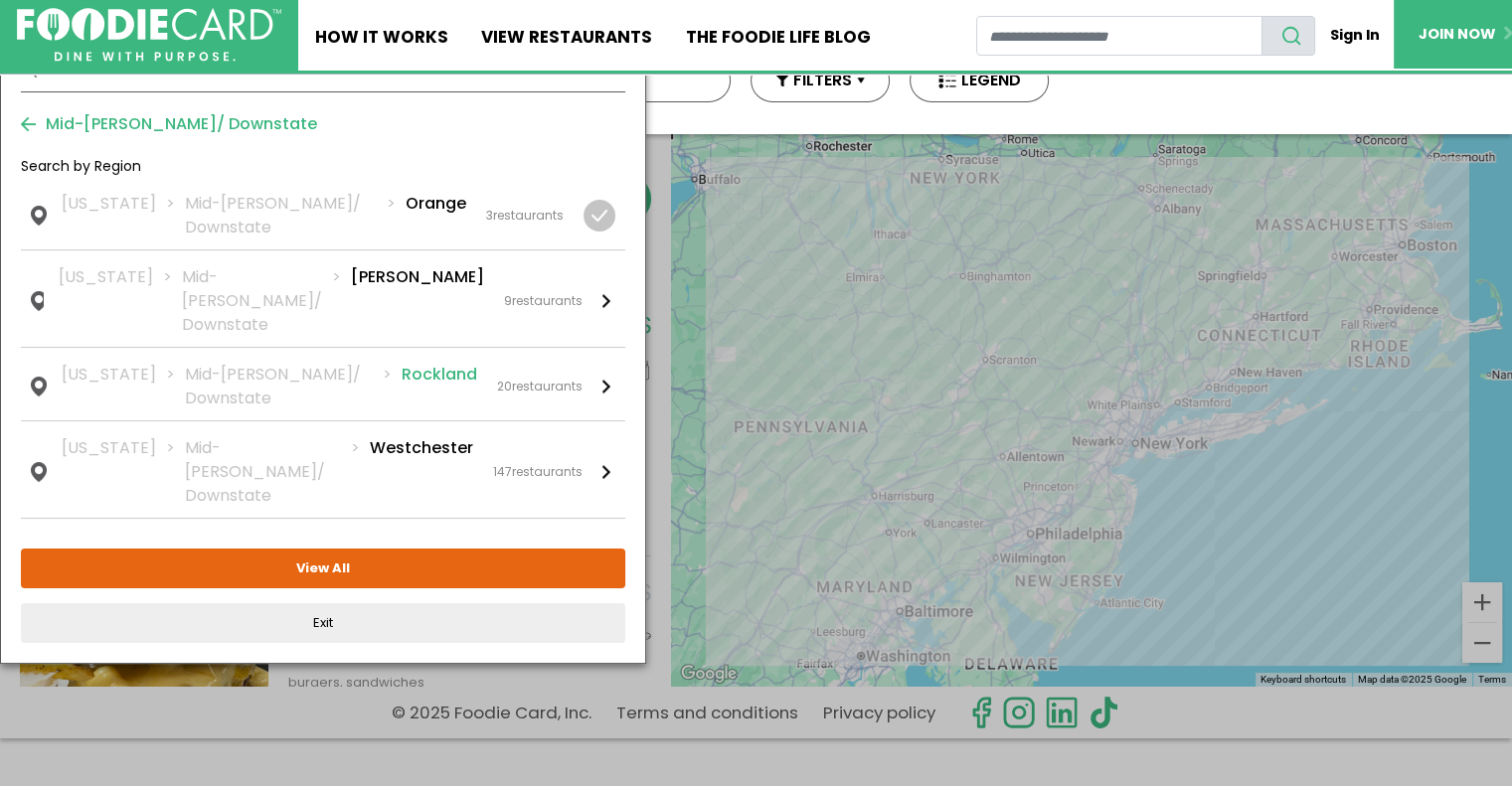 scroll, scrollTop: 62, scrollLeft: 0, axis: vertical 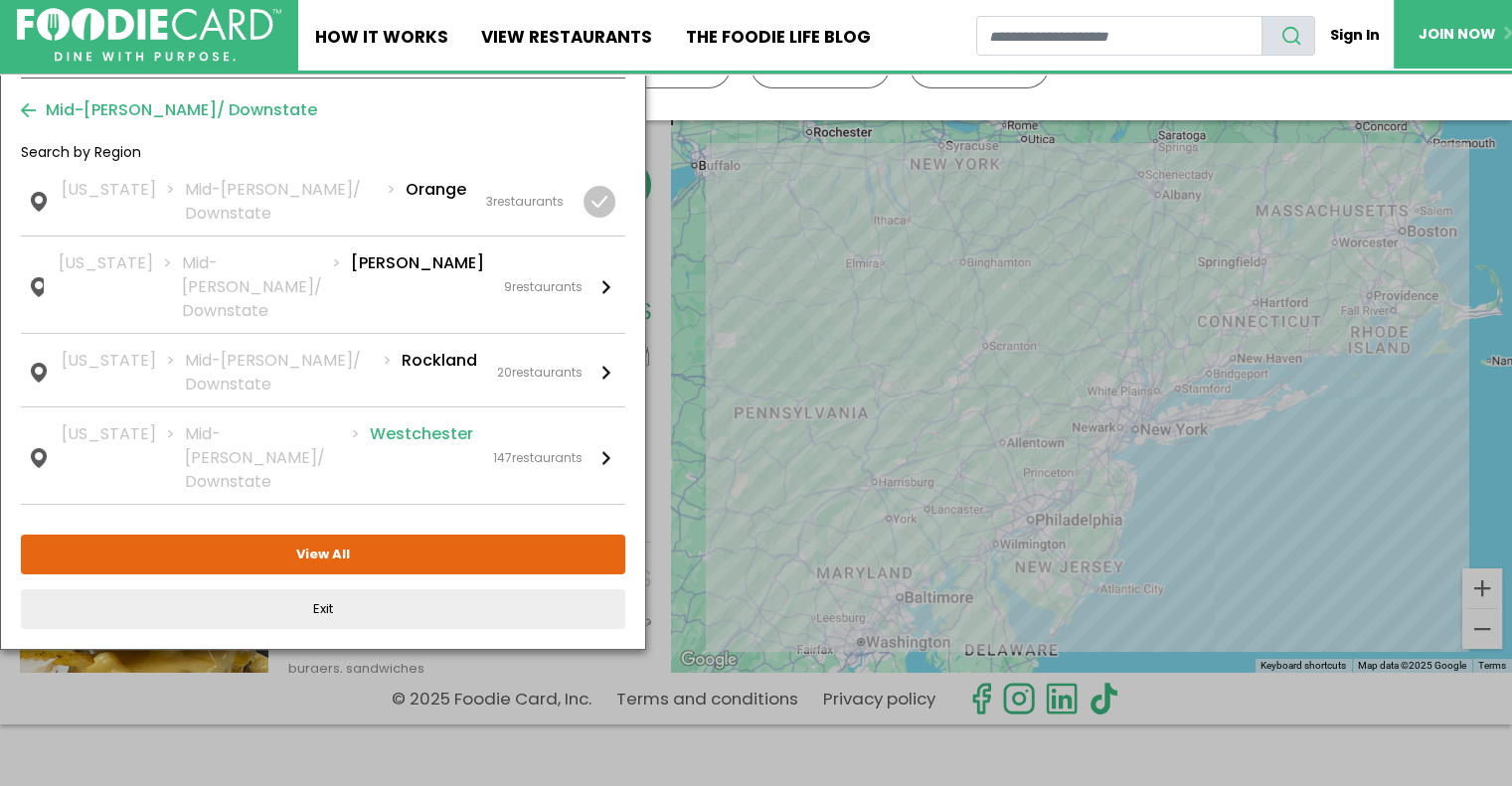 click on "Mid-[PERSON_NAME]/ Downstate" at bounding box center [277, 458] 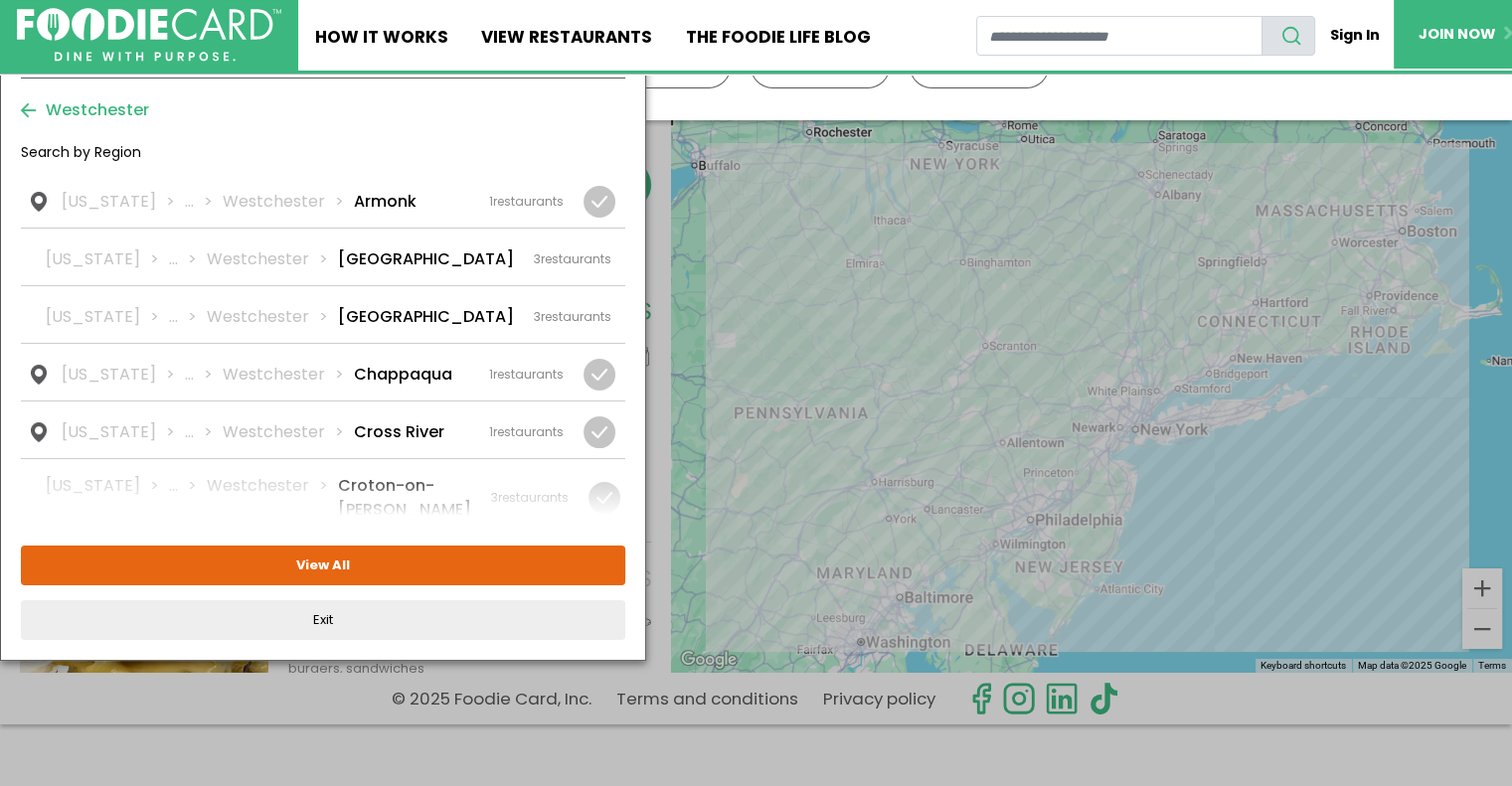 scroll, scrollTop: 0, scrollLeft: 0, axis: both 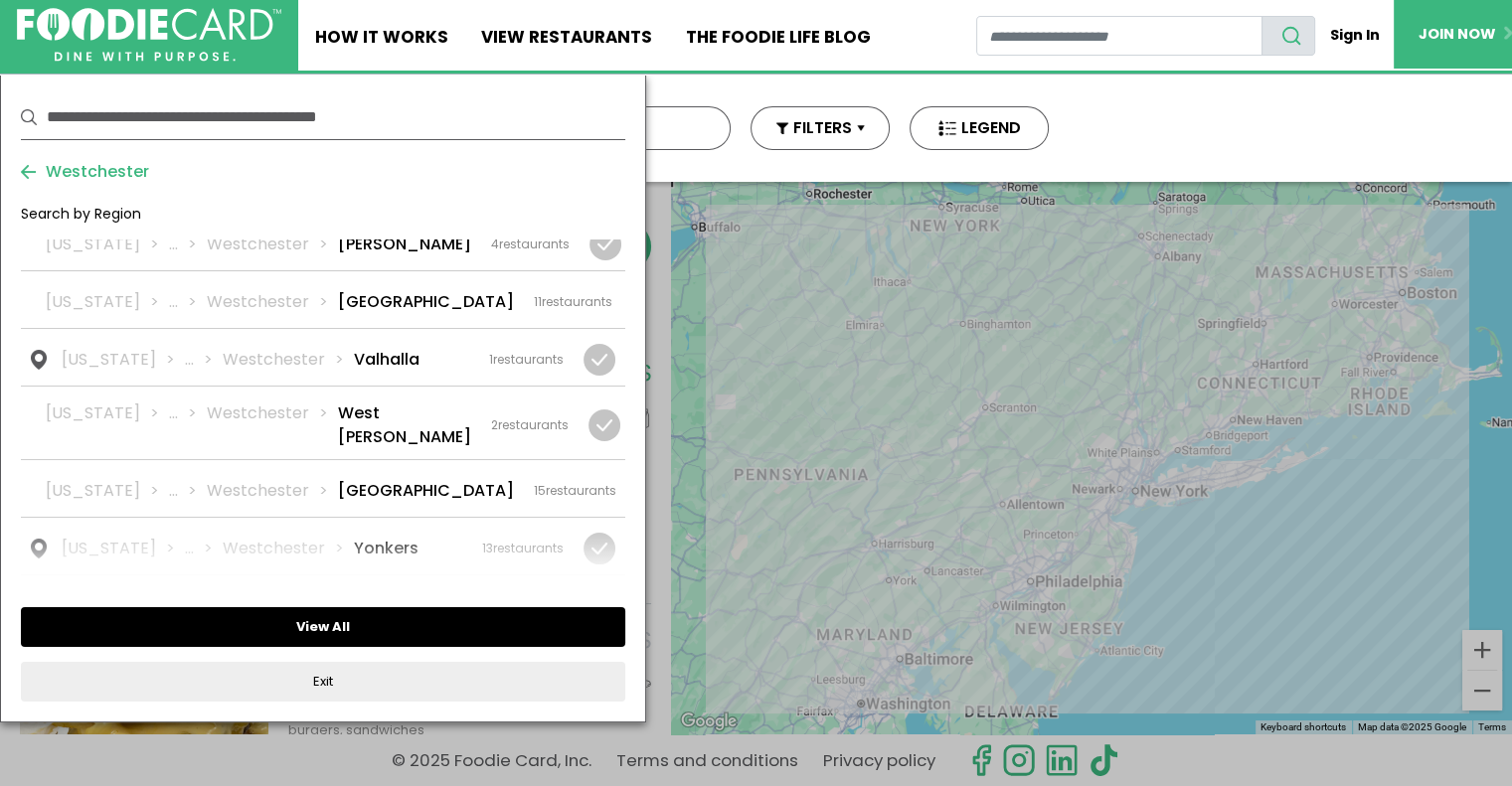 click on "View All" at bounding box center (323, 627) 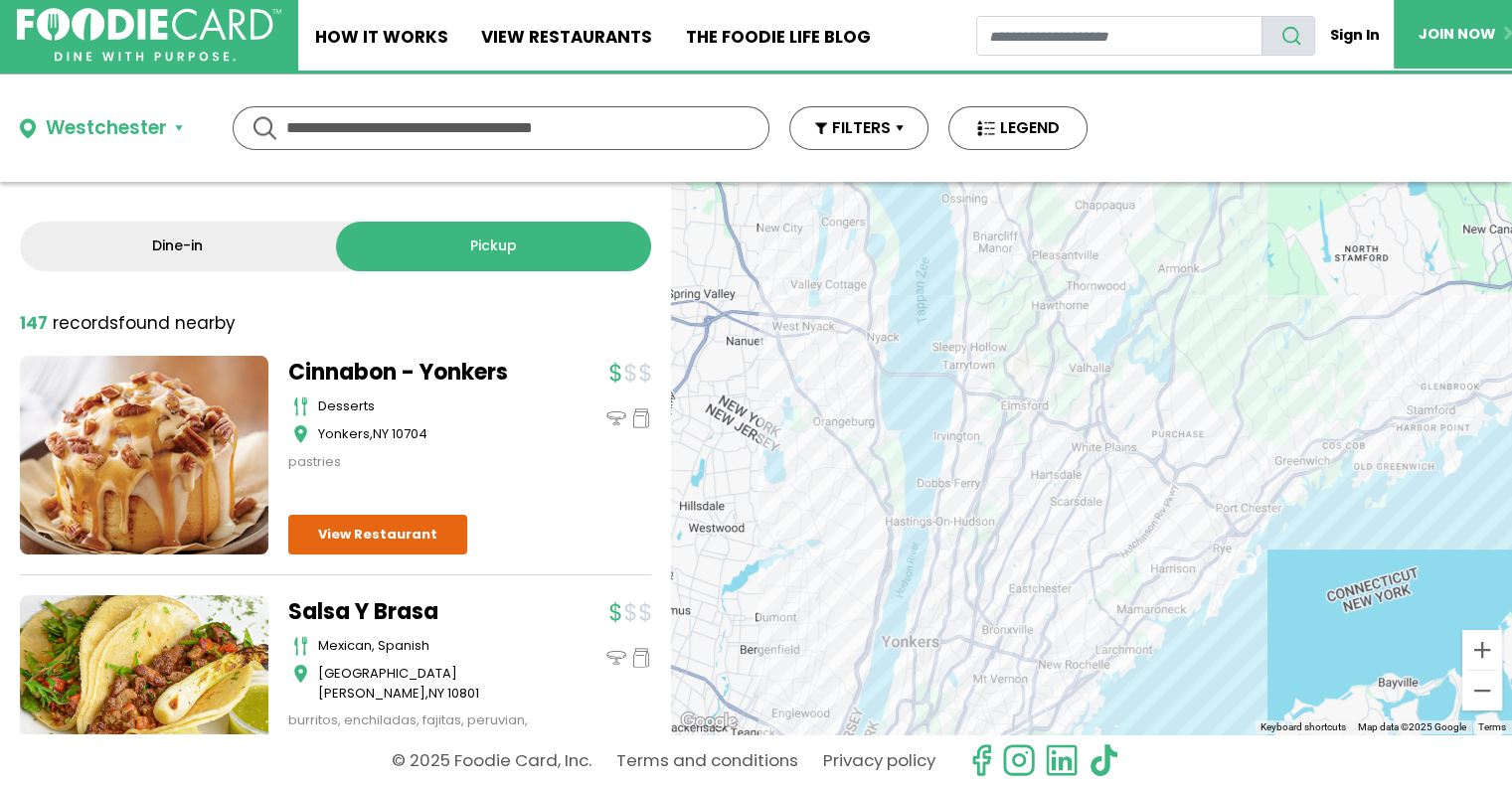 click at bounding box center [501, 128] 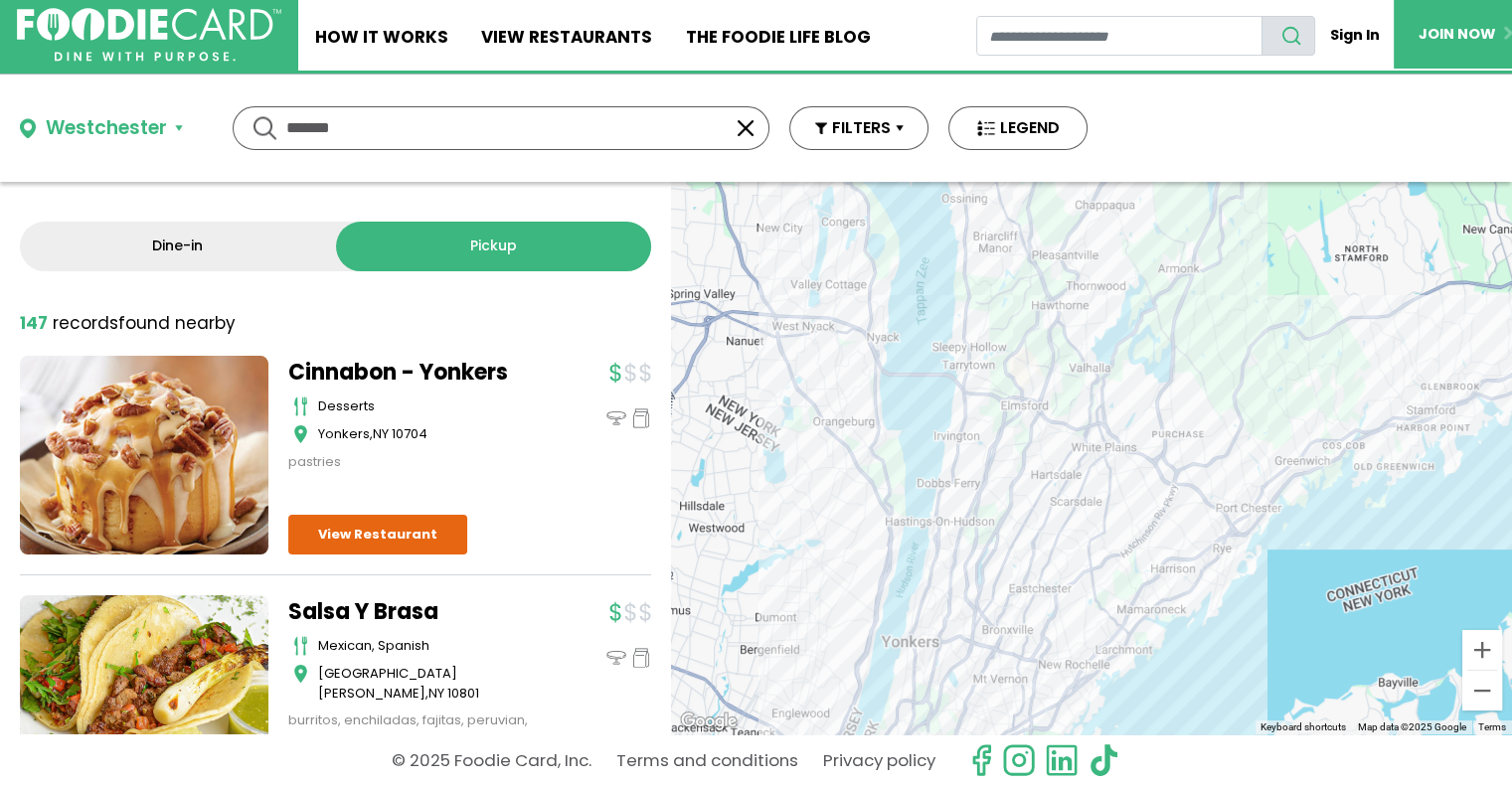 type on "*******" 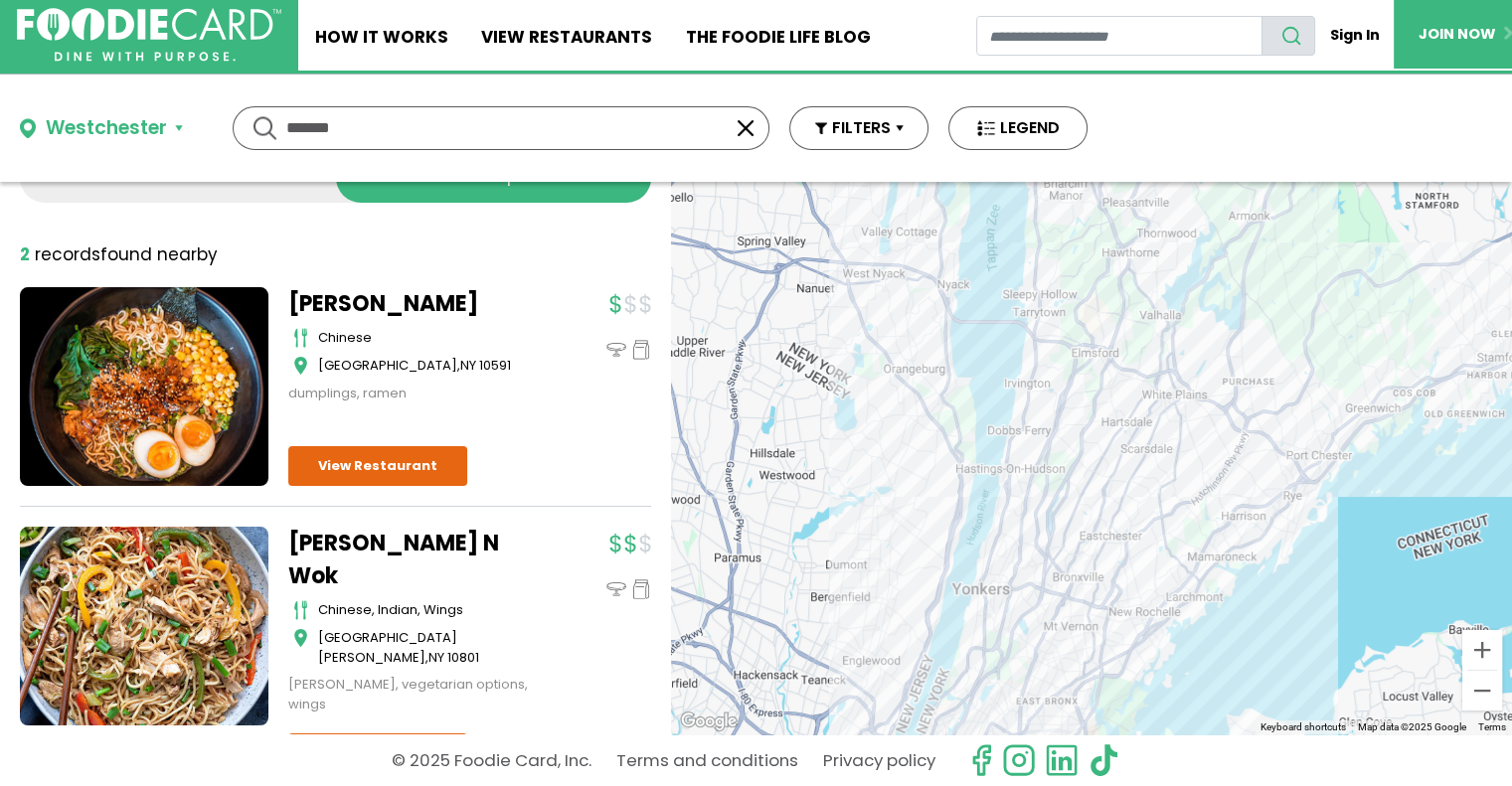 scroll, scrollTop: 97, scrollLeft: 0, axis: vertical 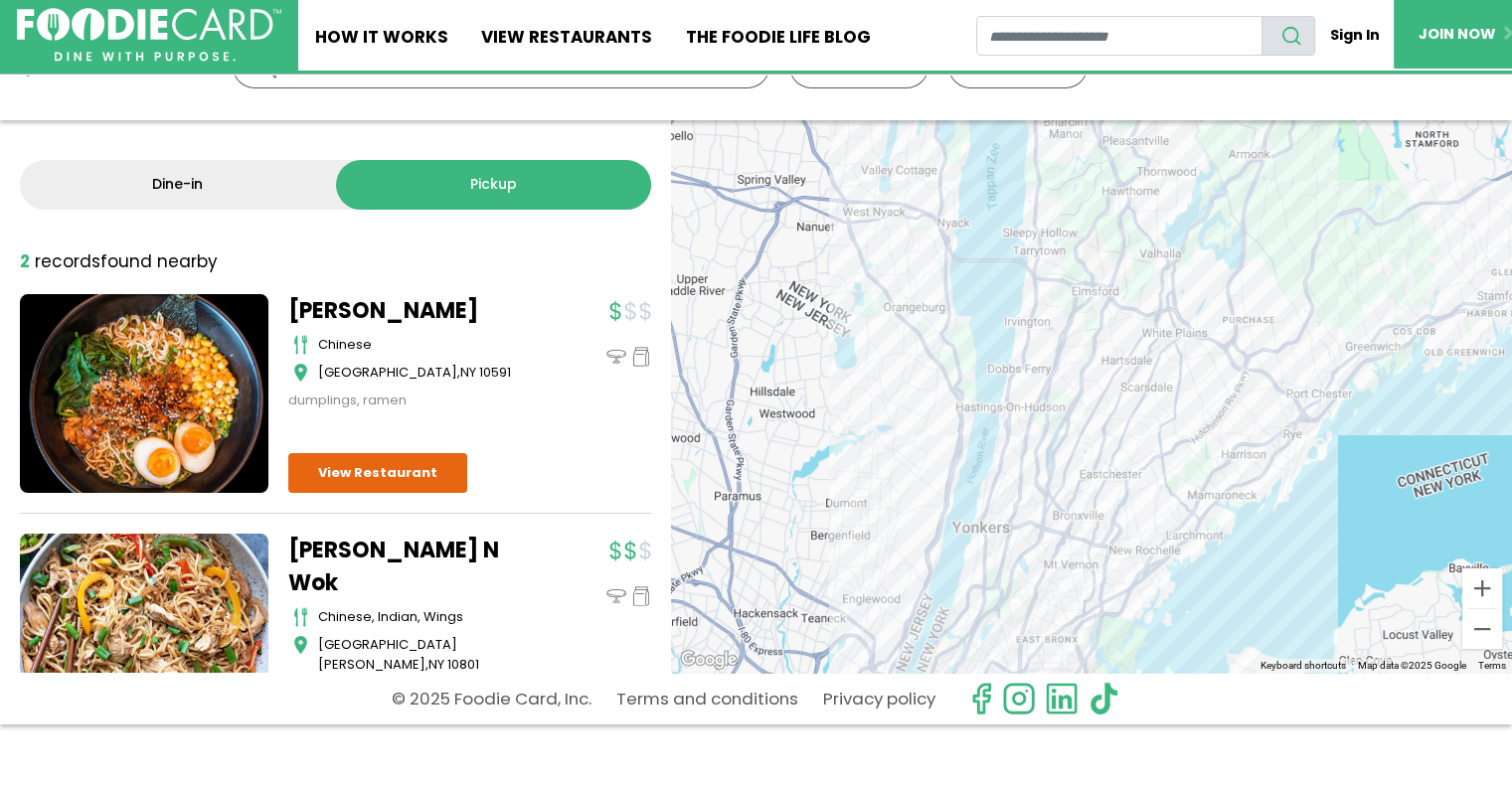click on "Pickup" at bounding box center [494, 185] 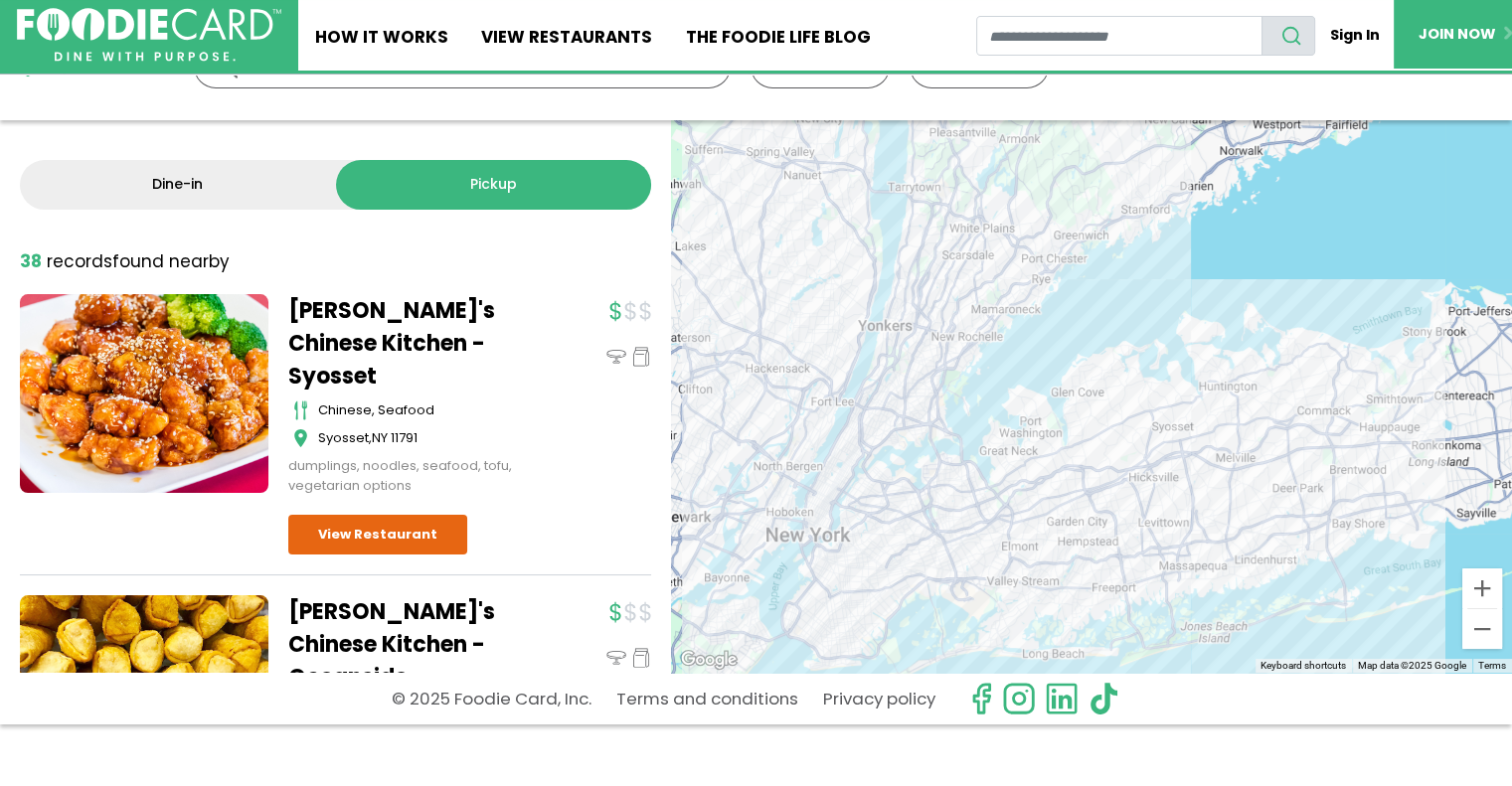 click on "Dine-in" at bounding box center (178, 185) 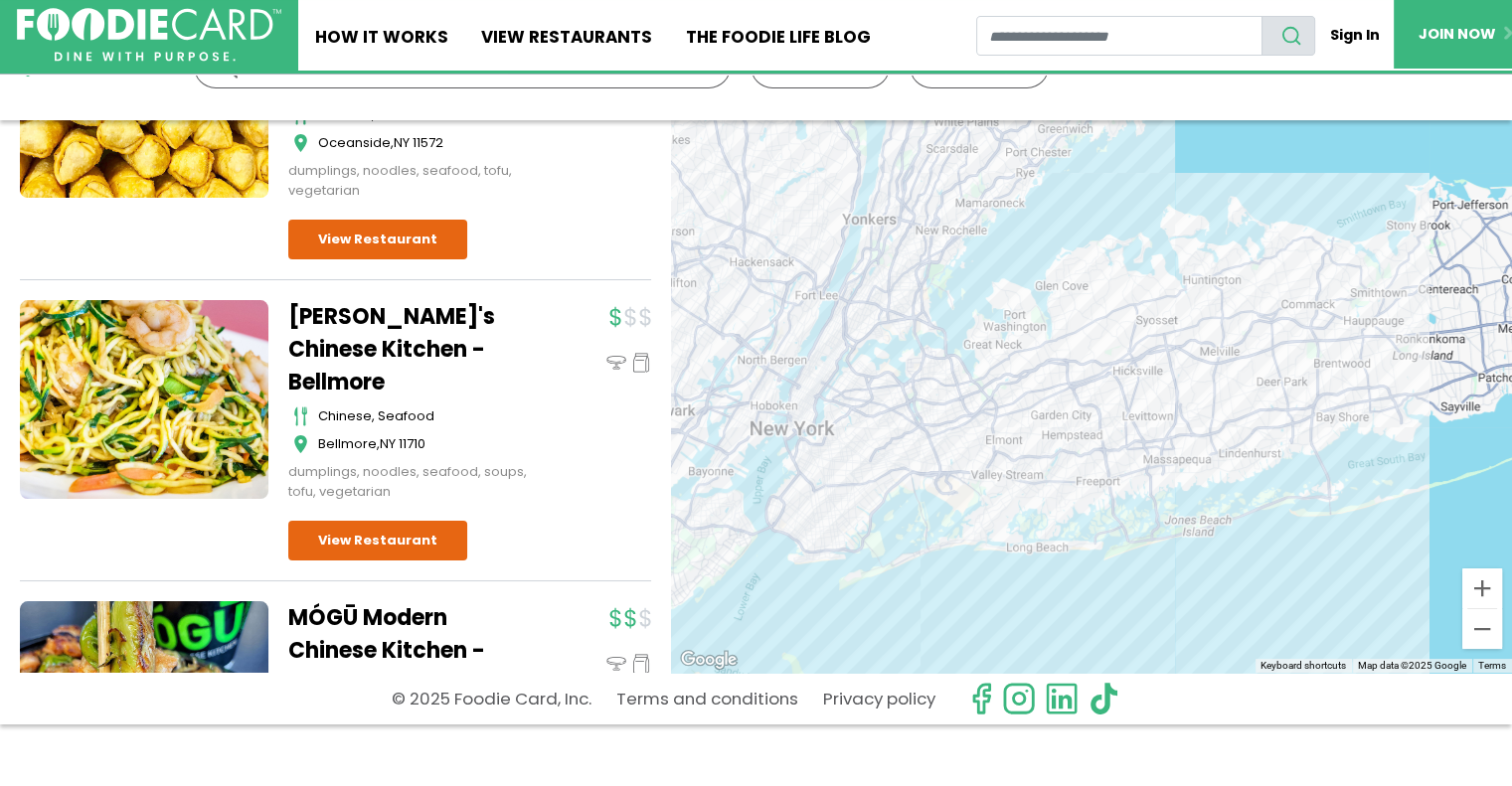 scroll, scrollTop: 0, scrollLeft: 0, axis: both 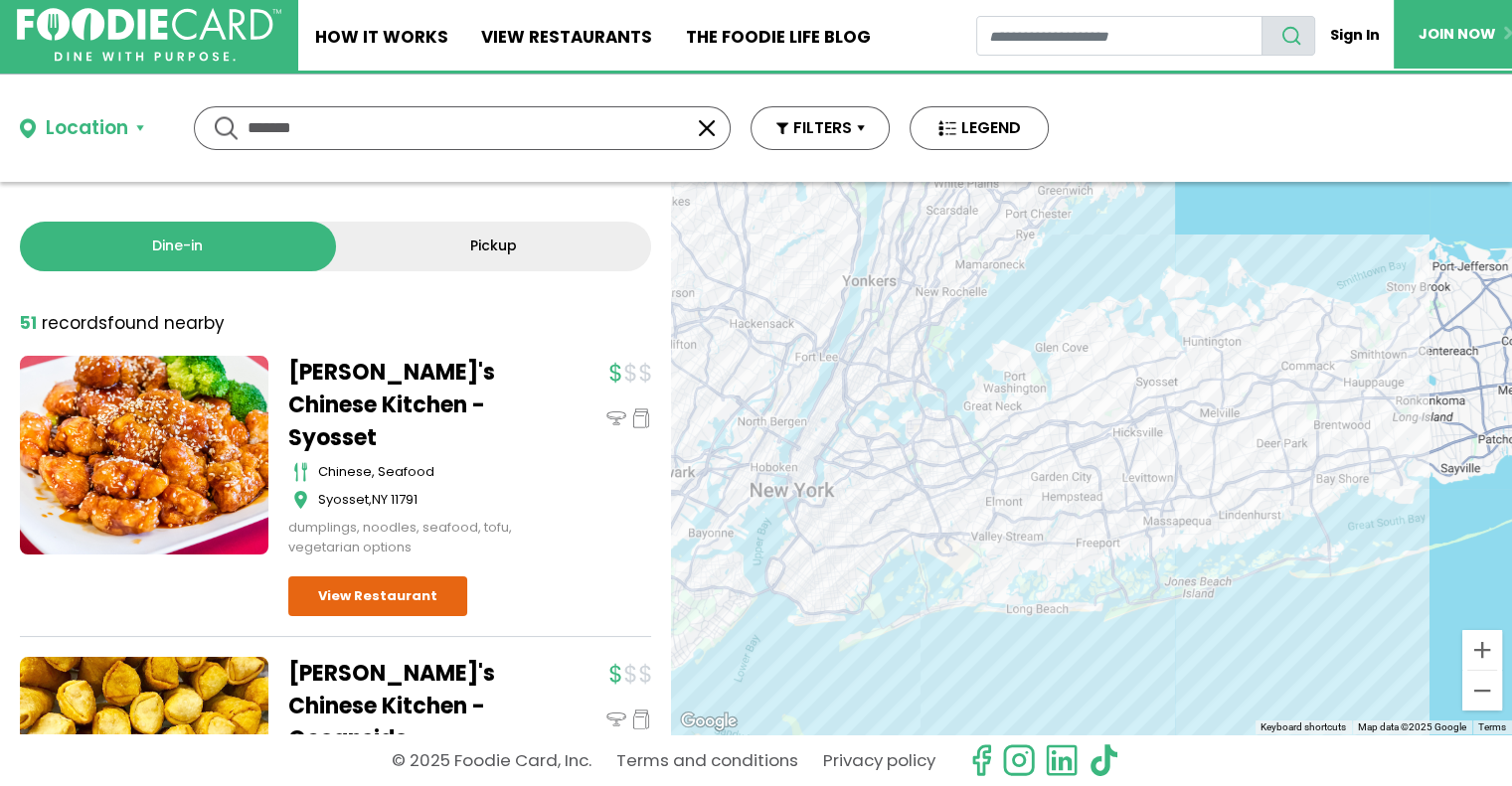 click on "Location" at bounding box center [82, 128] 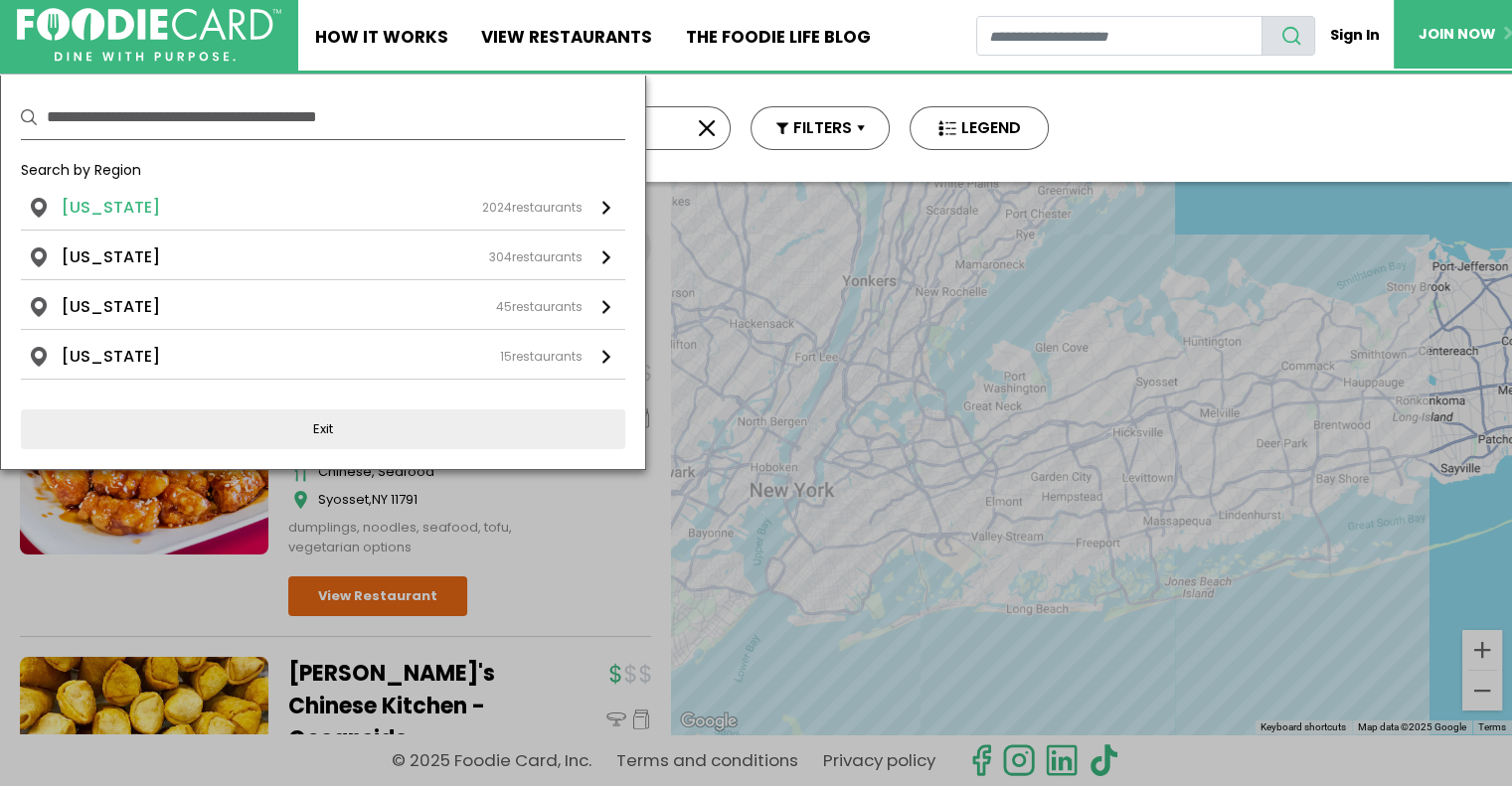 click on "2024  restaurants" at bounding box center (532, 208) 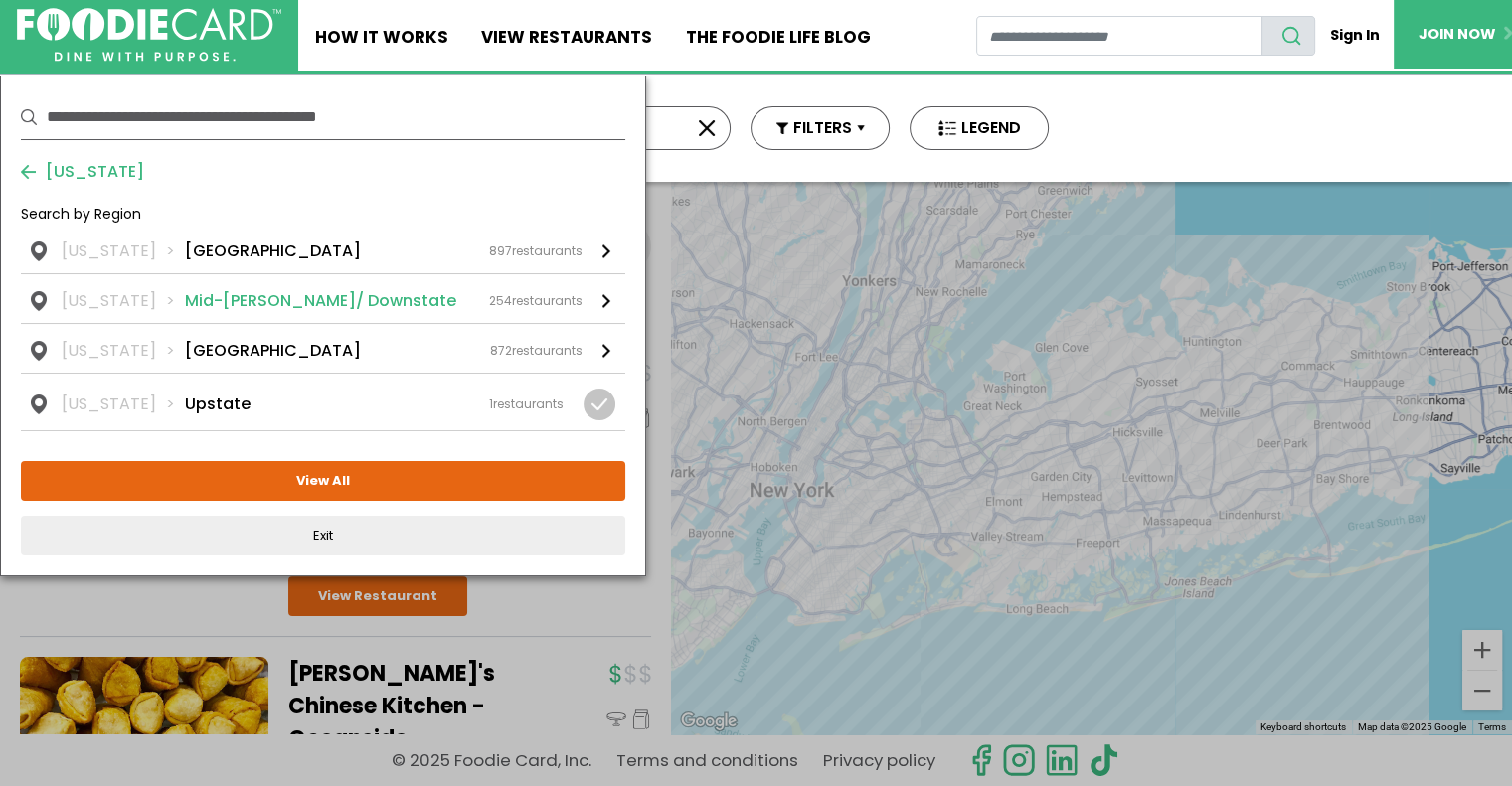 click on "[US_STATE]
Mid-[PERSON_NAME]/ Downstate
254  restaurants" at bounding box center (322, 301) 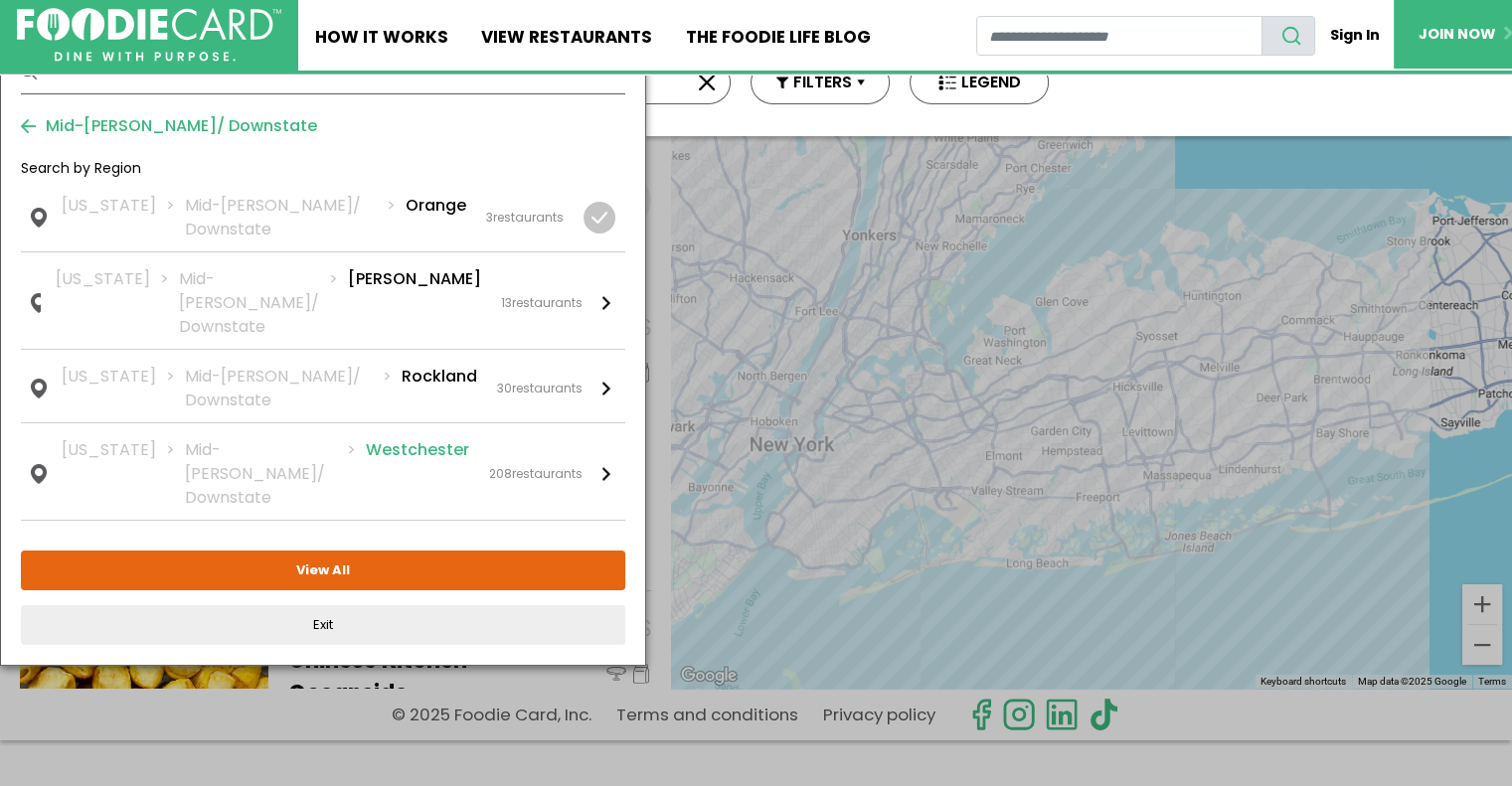 scroll, scrollTop: 62, scrollLeft: 0, axis: vertical 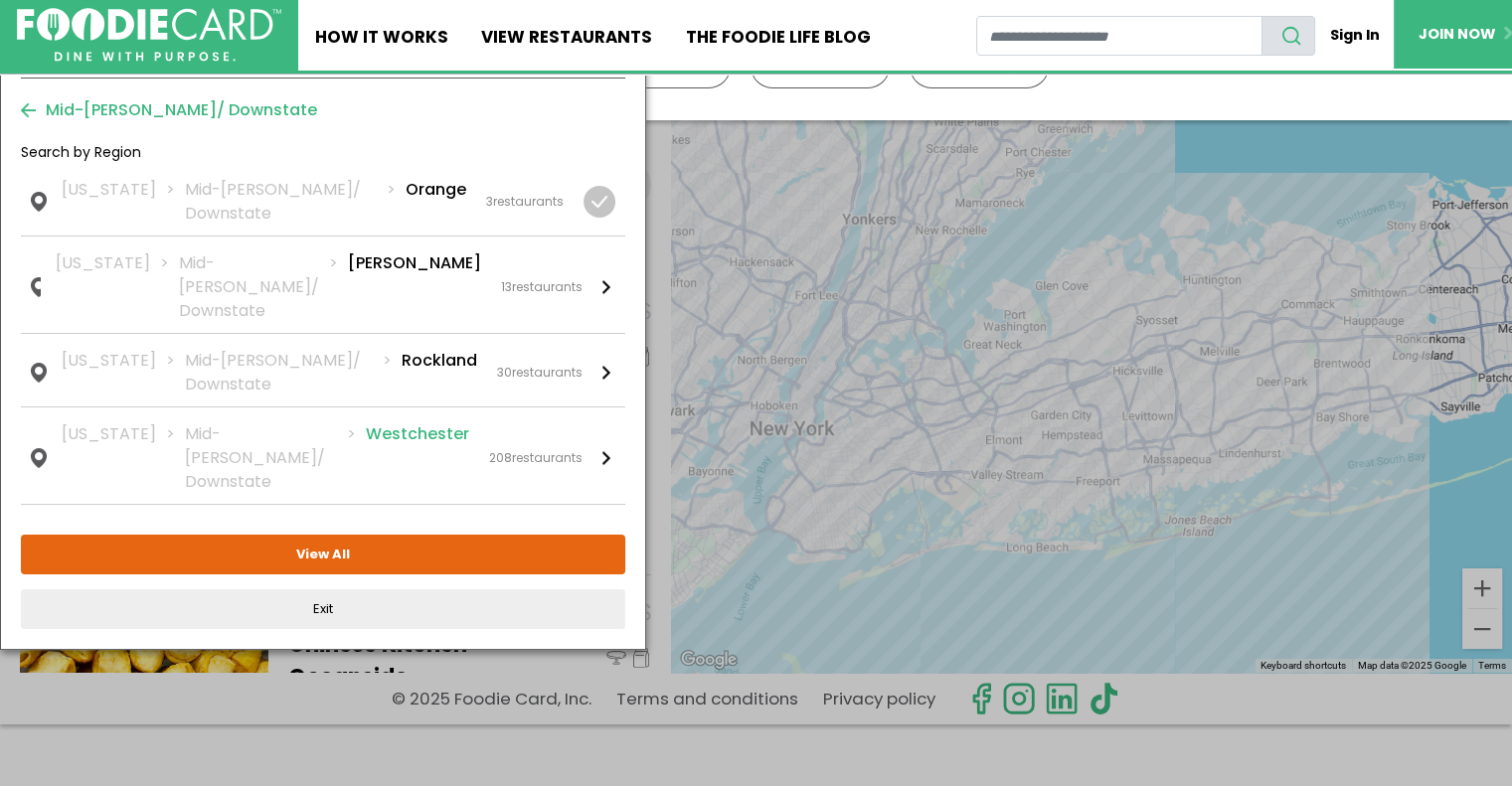 click on "Westchester" at bounding box center [418, 458] 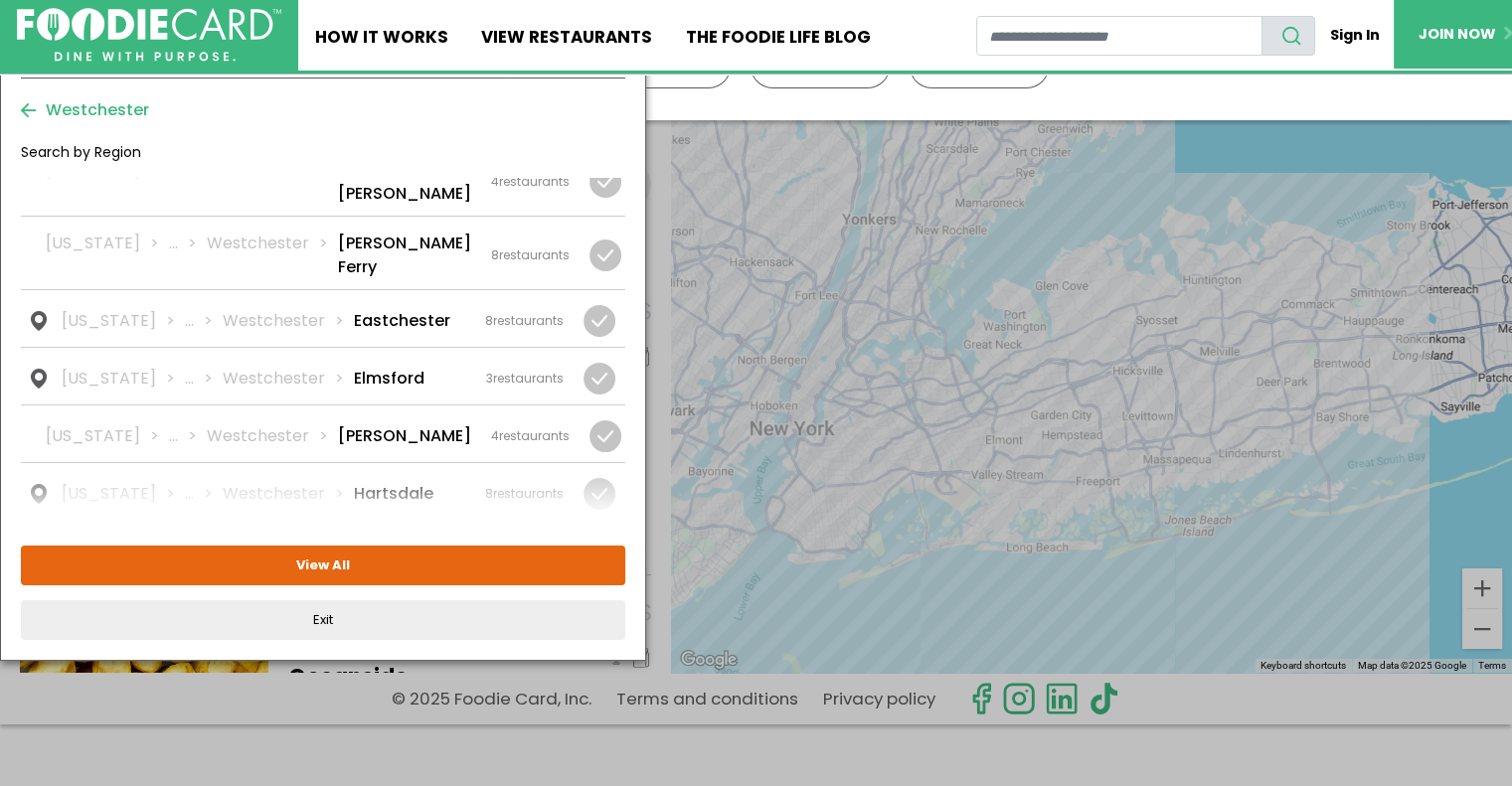 scroll, scrollTop: 596, scrollLeft: 0, axis: vertical 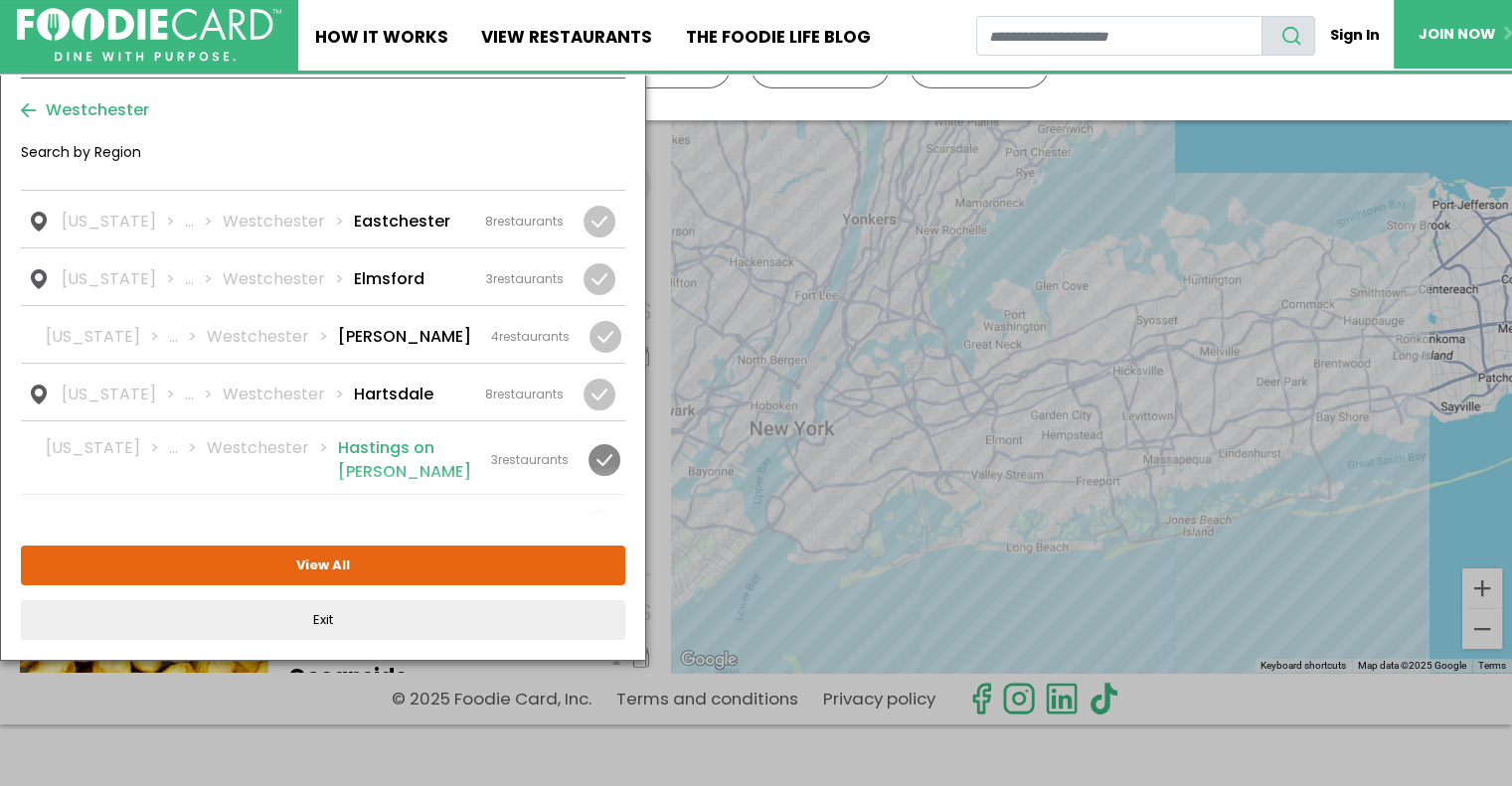 click on "Hastings on [PERSON_NAME]" at bounding box center (405, 460) 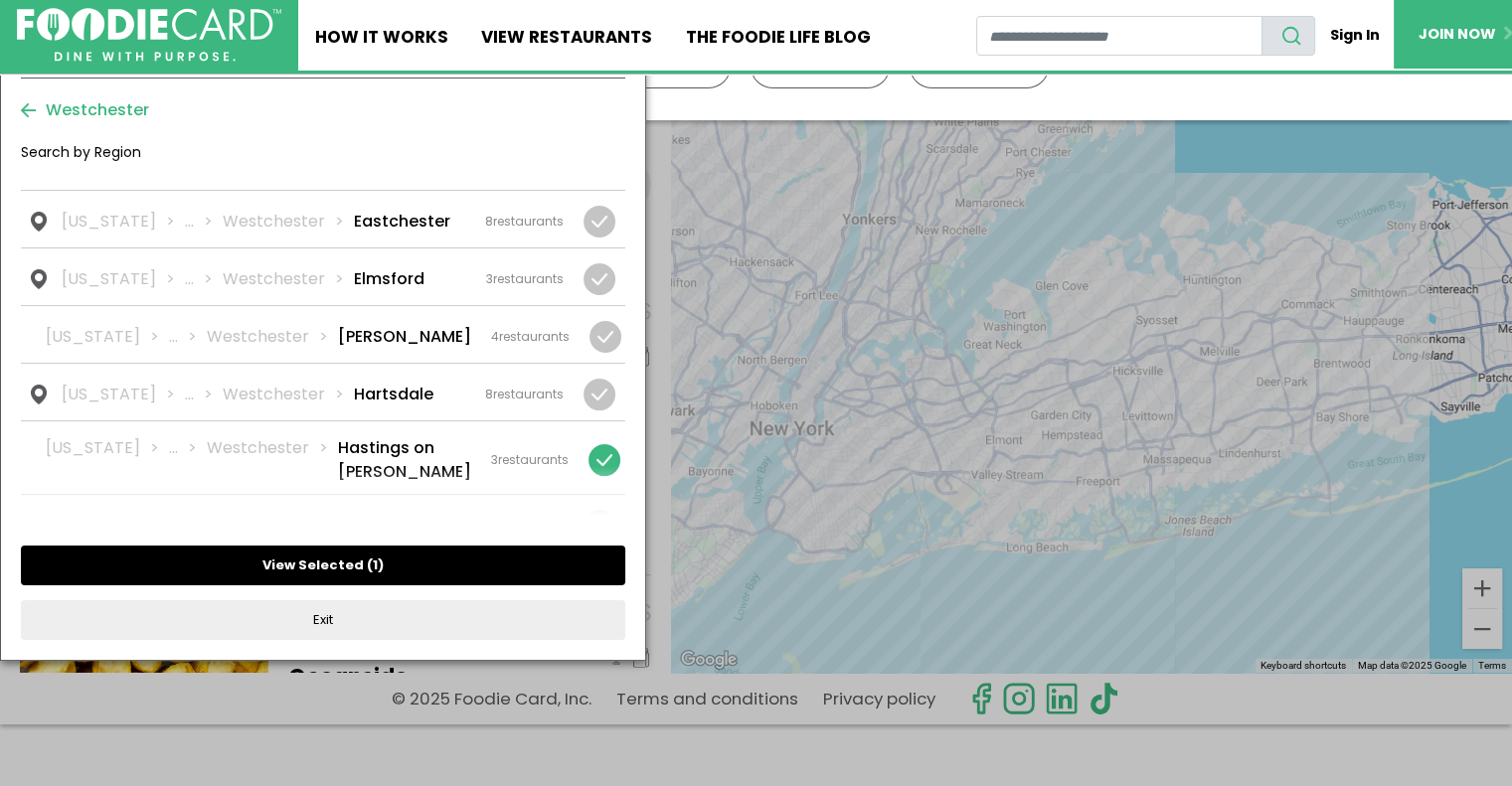 click on "1" at bounding box center [375, 564] 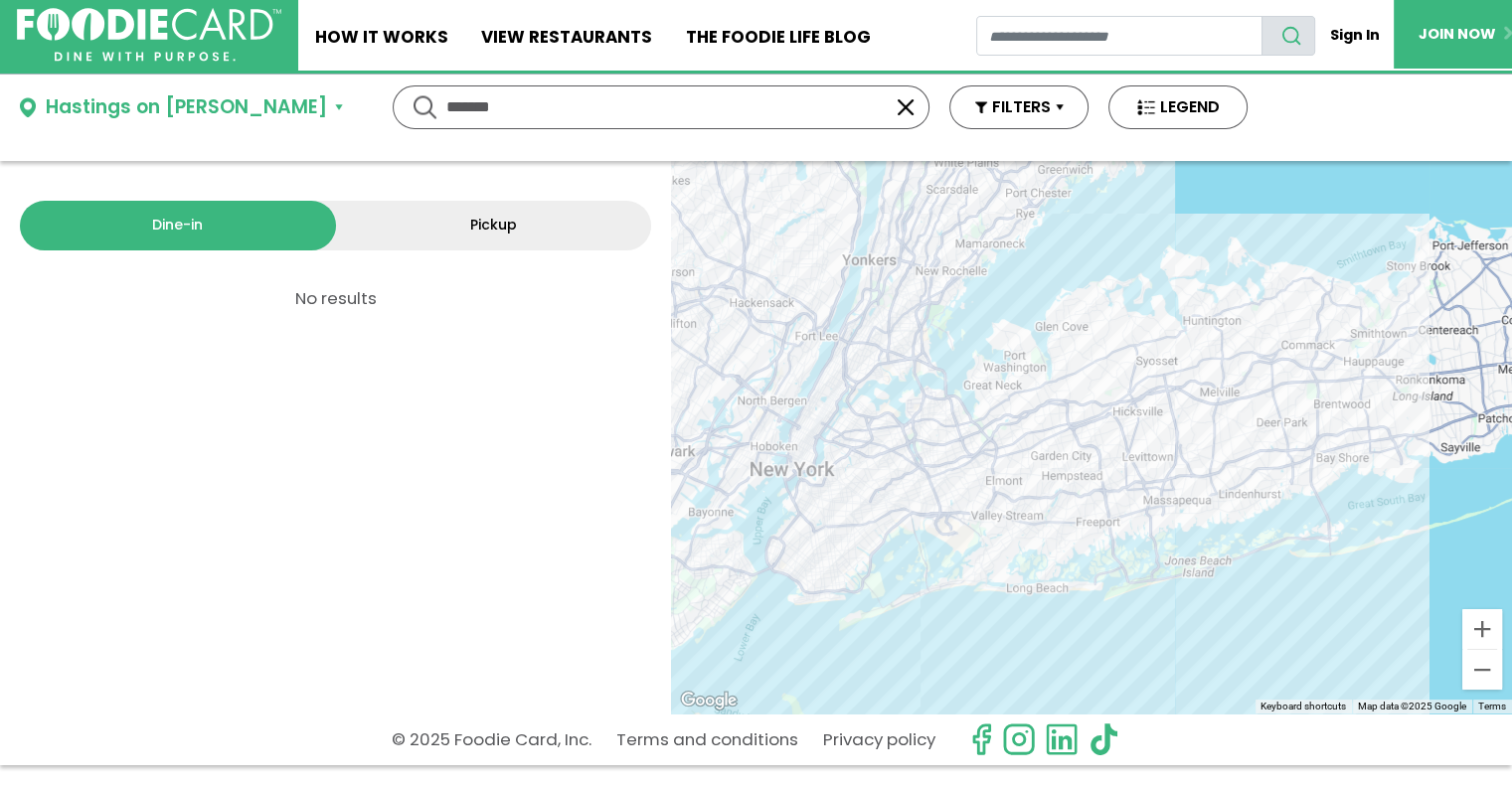 scroll, scrollTop: 0, scrollLeft: 0, axis: both 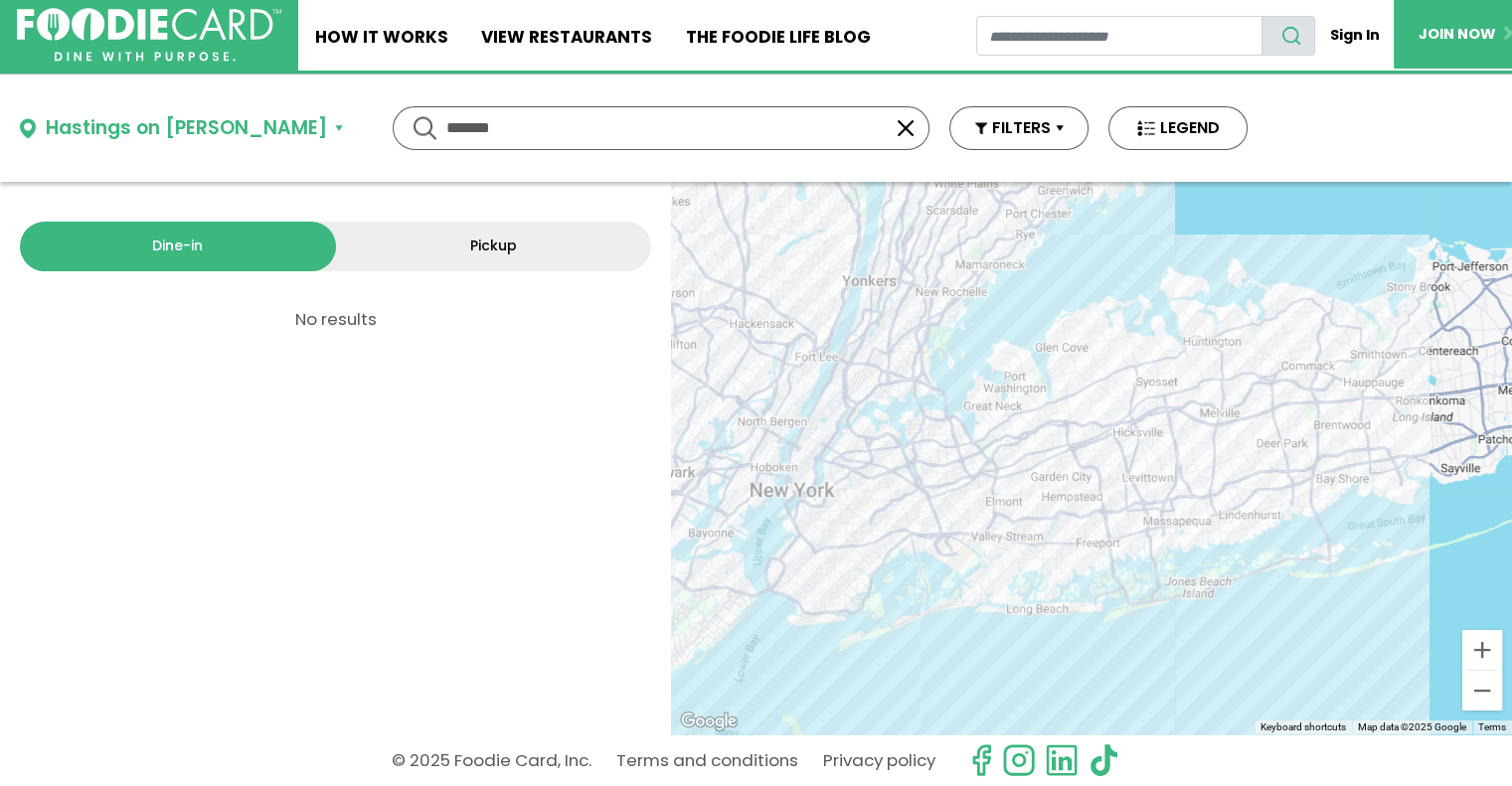 click on "*******
*******" at bounding box center (661, 128) 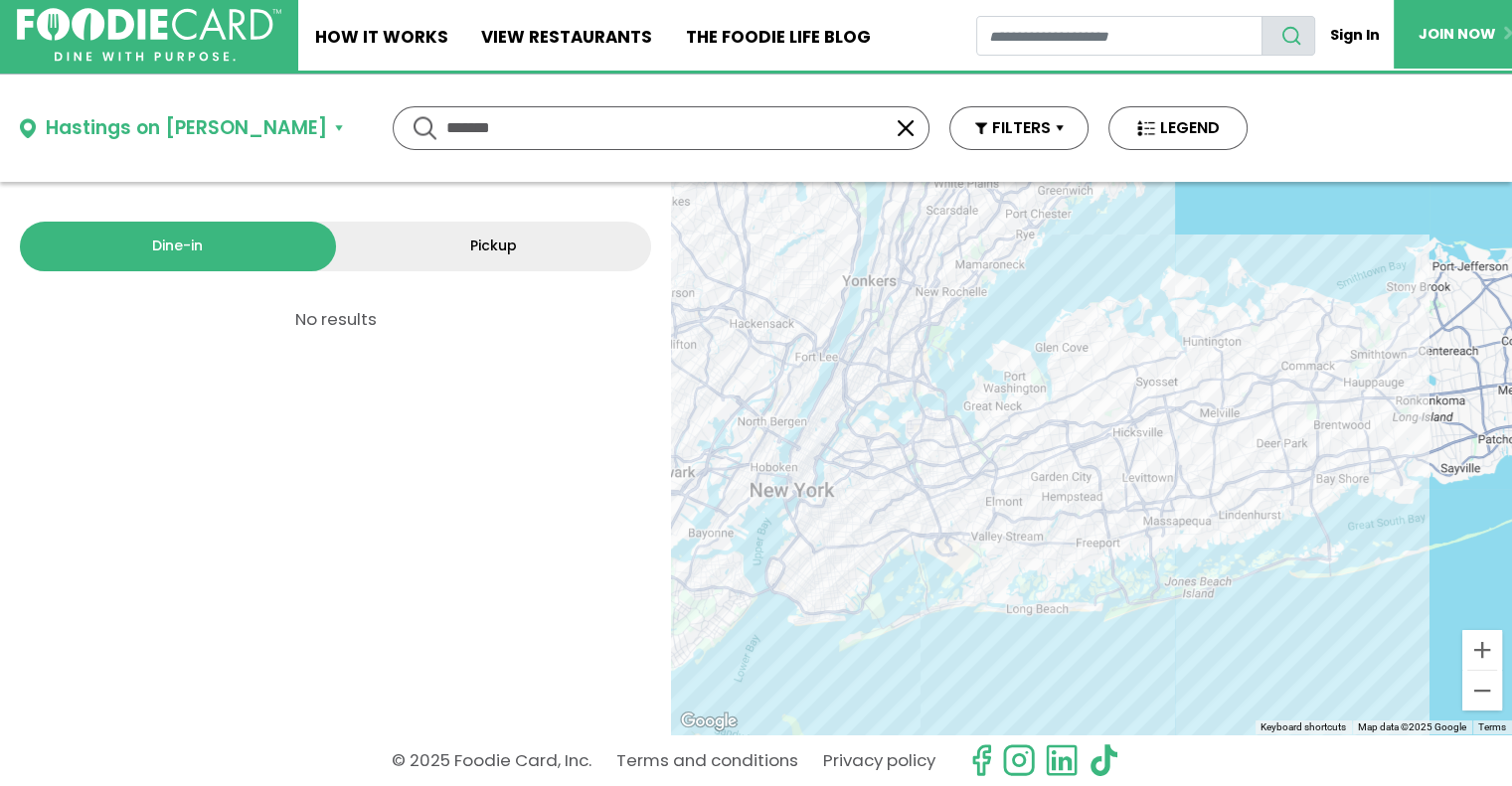 click at bounding box center [906, 128] 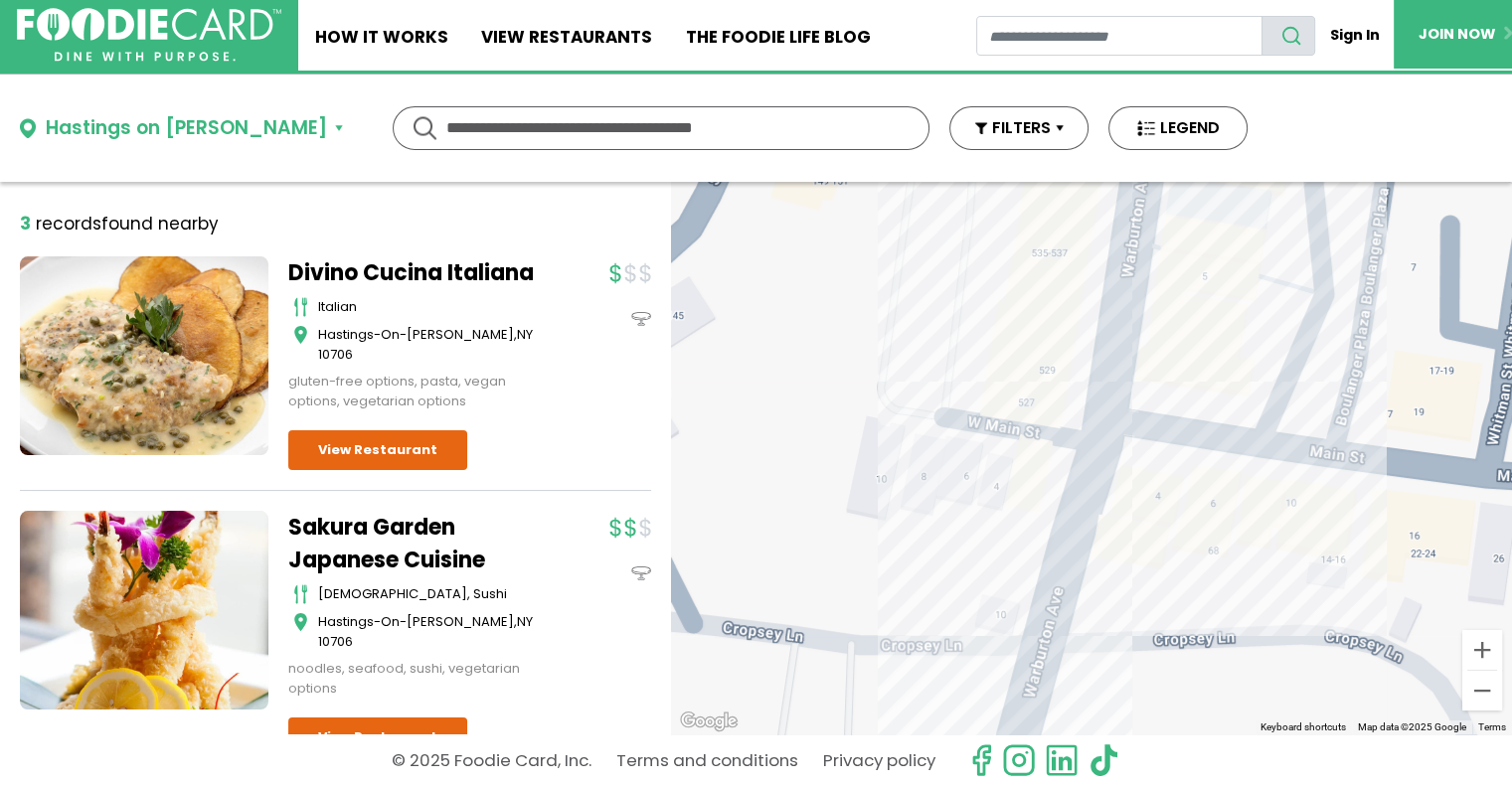scroll, scrollTop: 99, scrollLeft: 0, axis: vertical 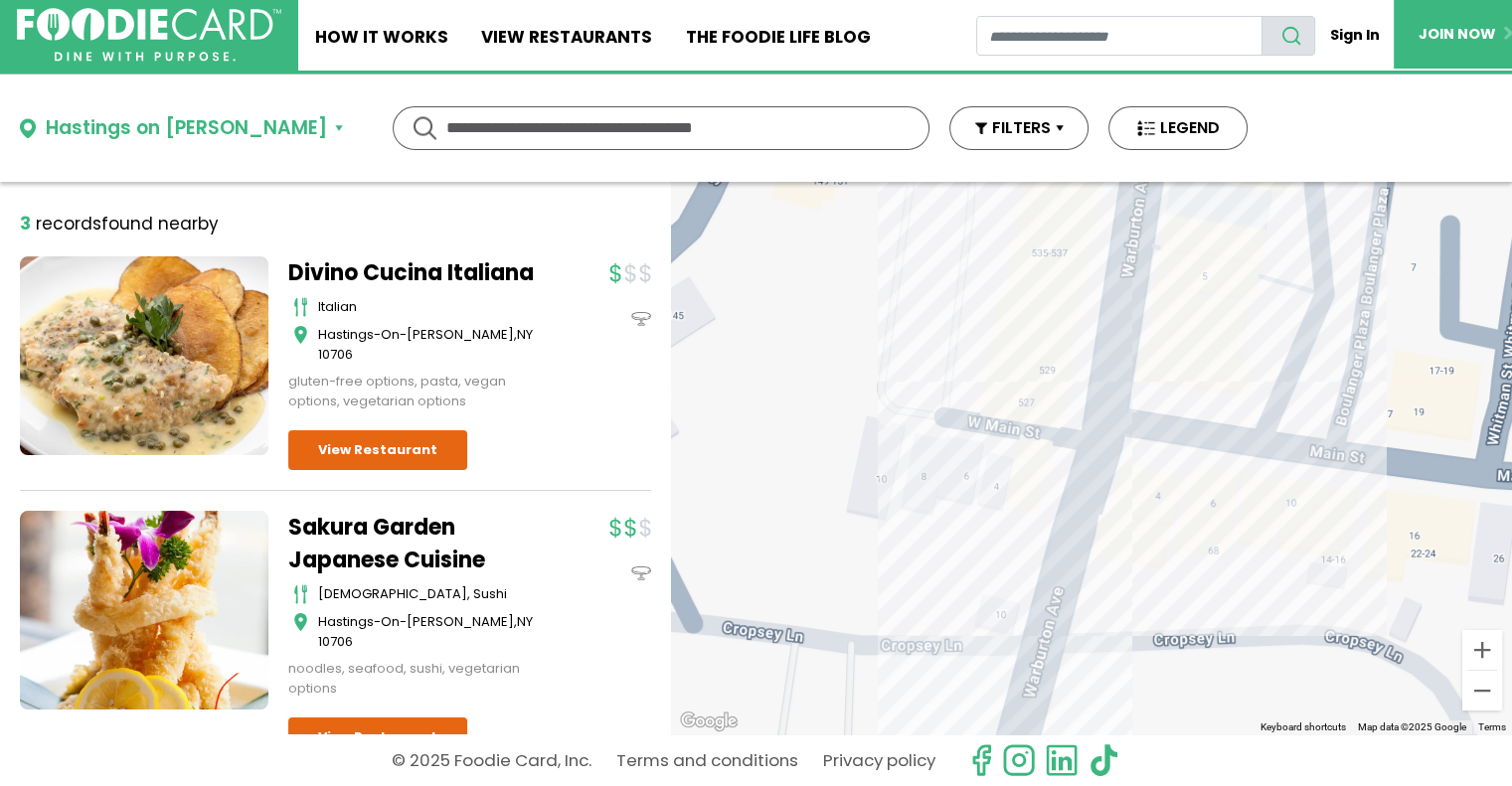 click on "Hastings on [PERSON_NAME]" at bounding box center (181, 128) 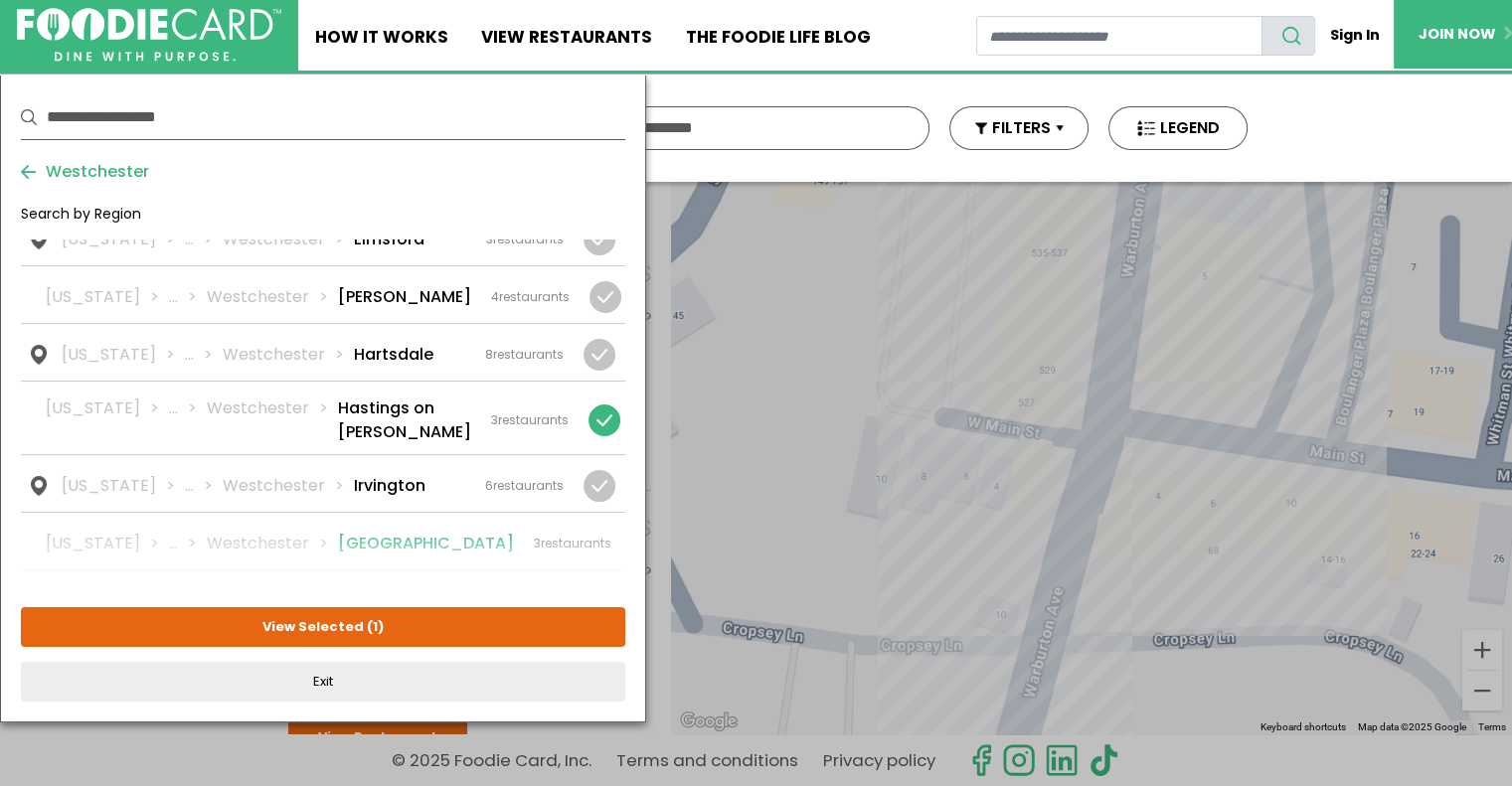 scroll, scrollTop: 696, scrollLeft: 0, axis: vertical 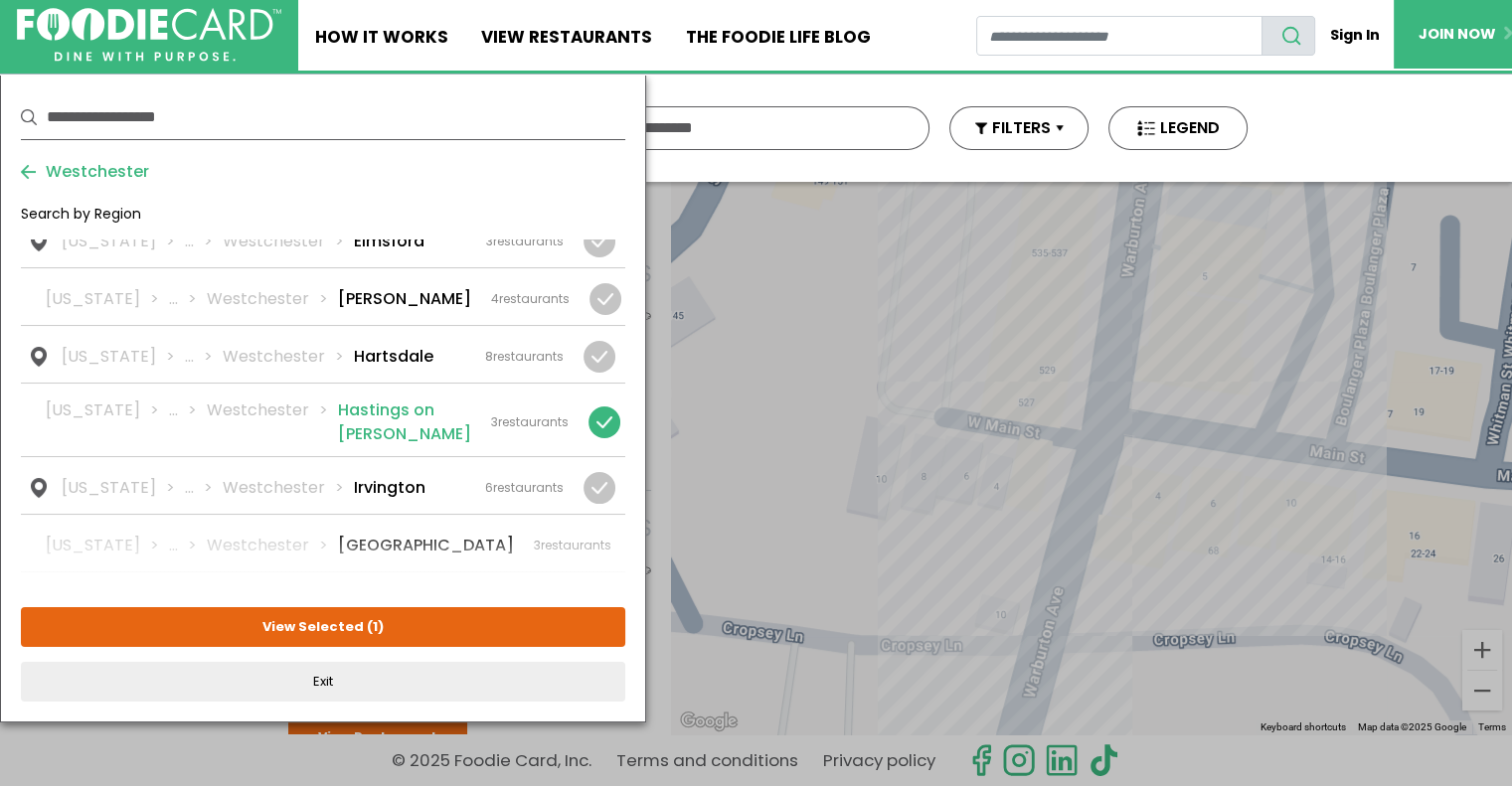 click at bounding box center [604, 422] 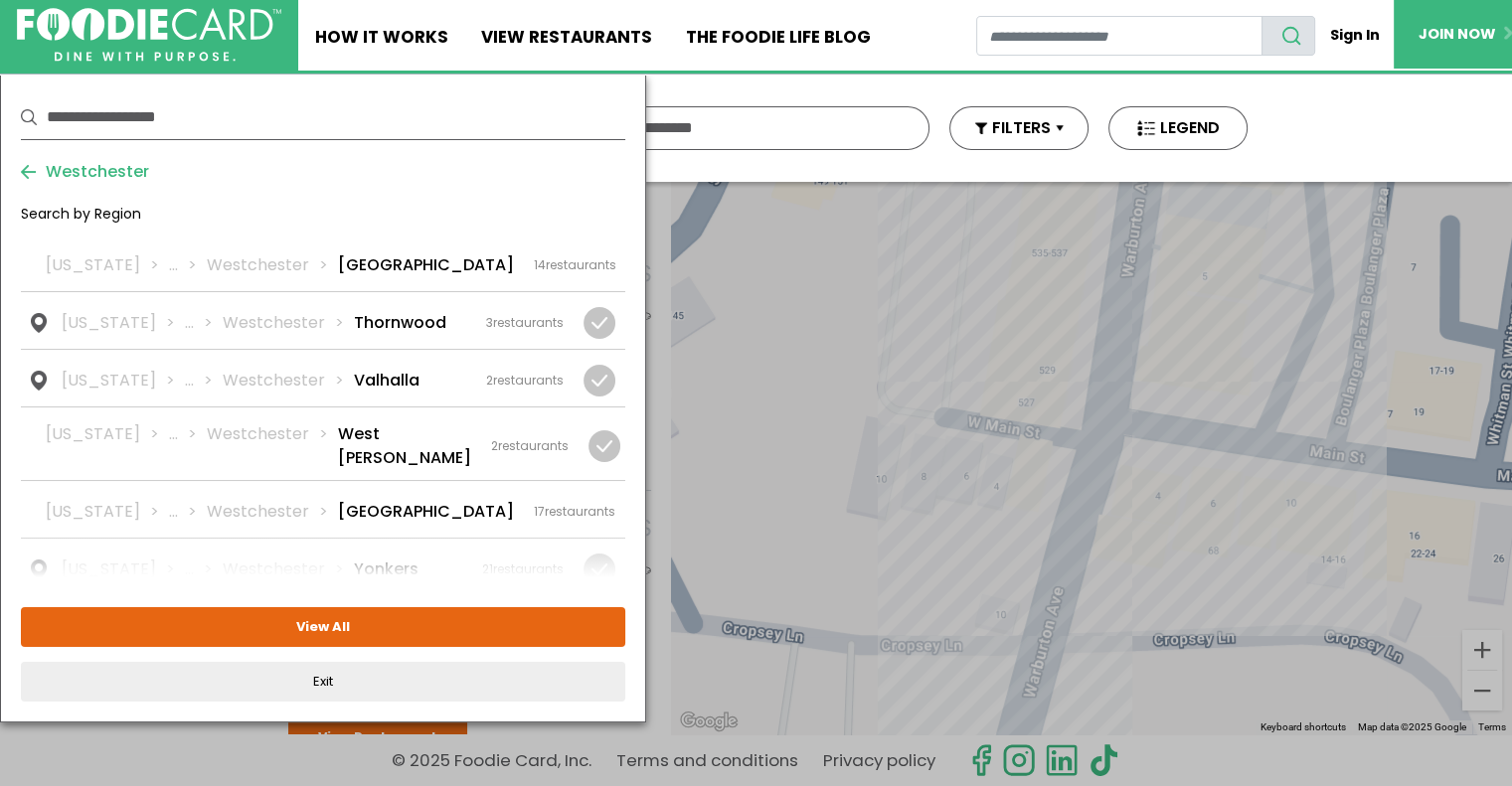 scroll, scrollTop: 1991, scrollLeft: 0, axis: vertical 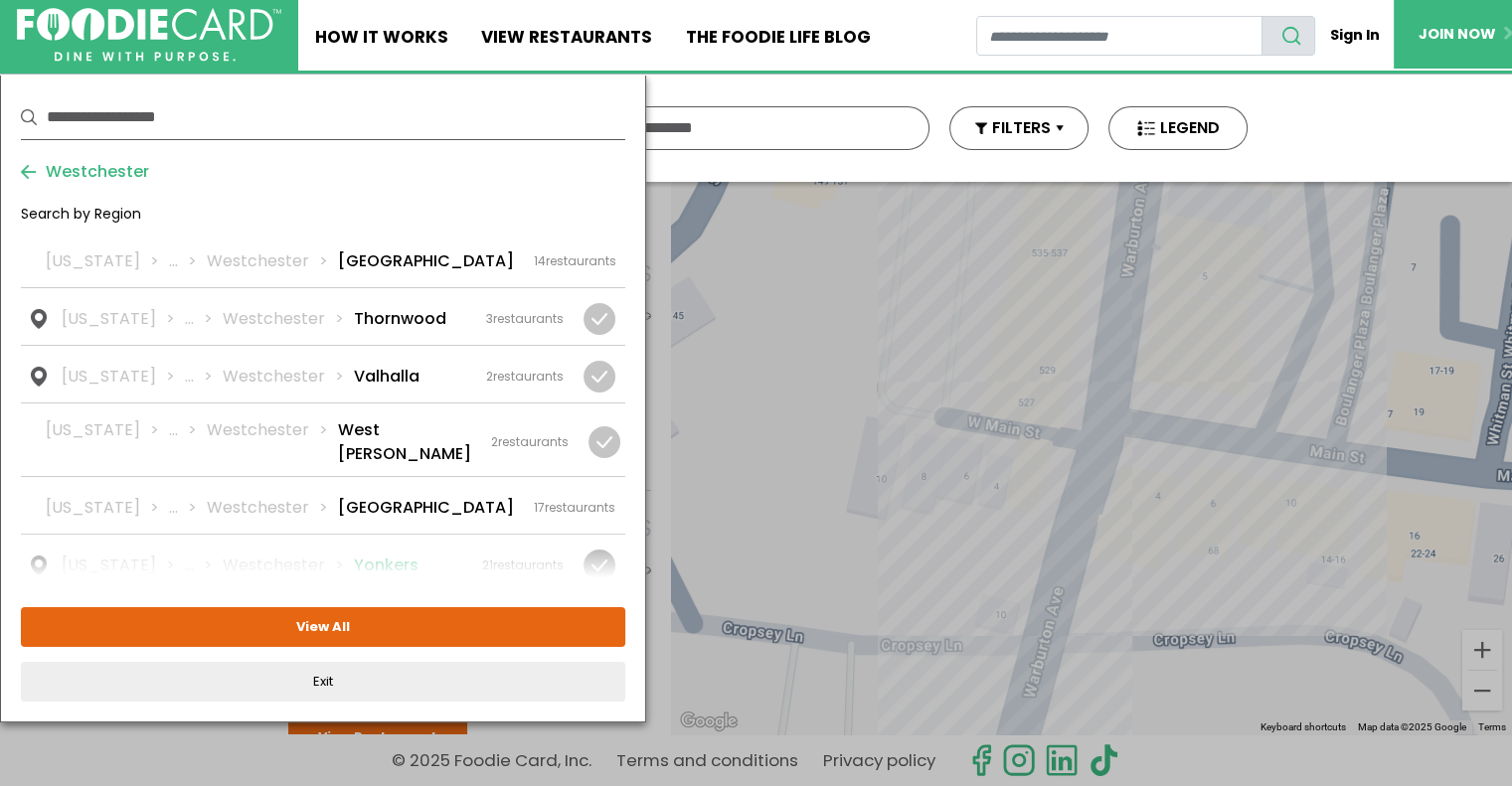 click at bounding box center (599, 565) 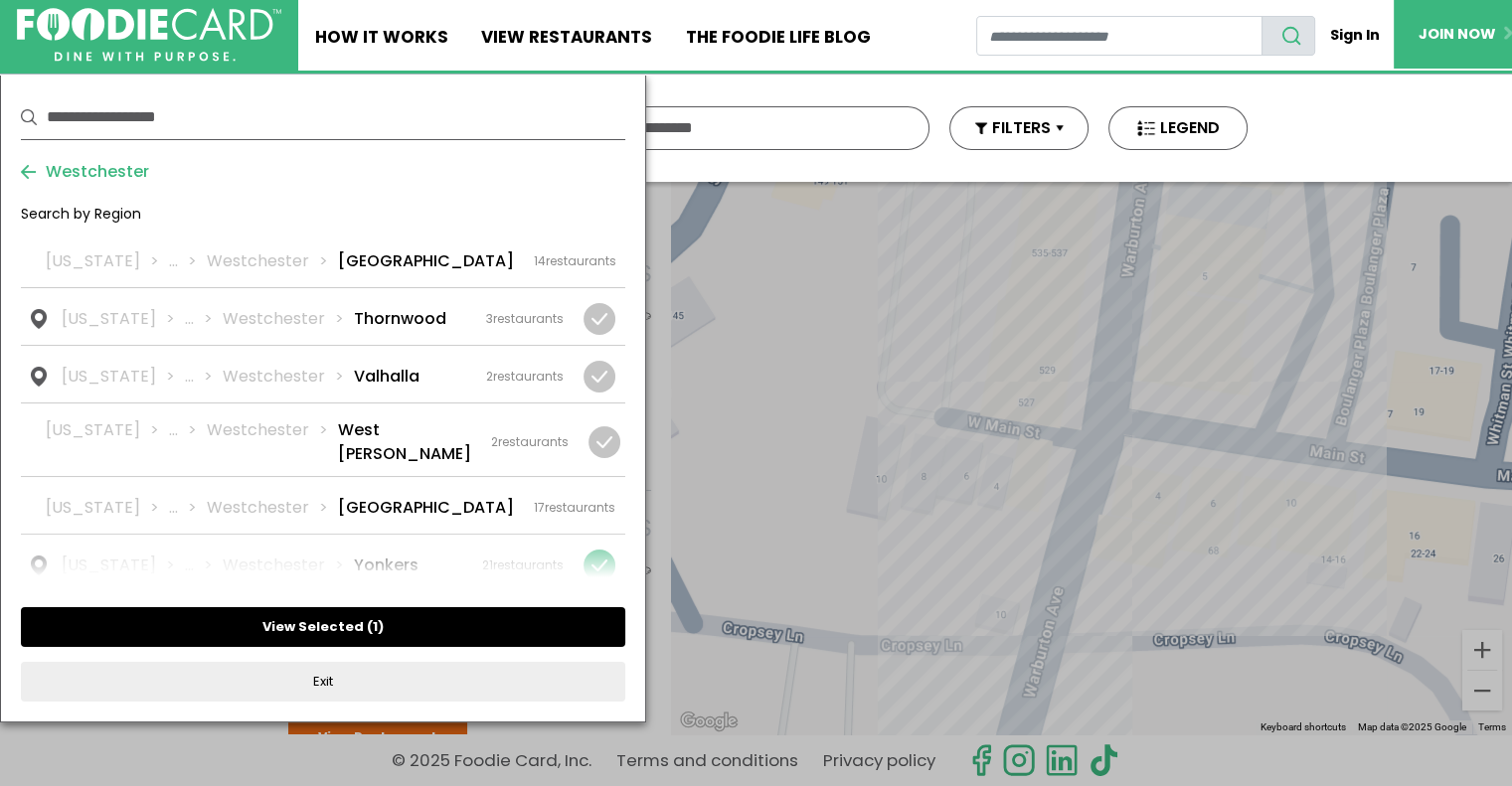 click on "1" at bounding box center (375, 626) 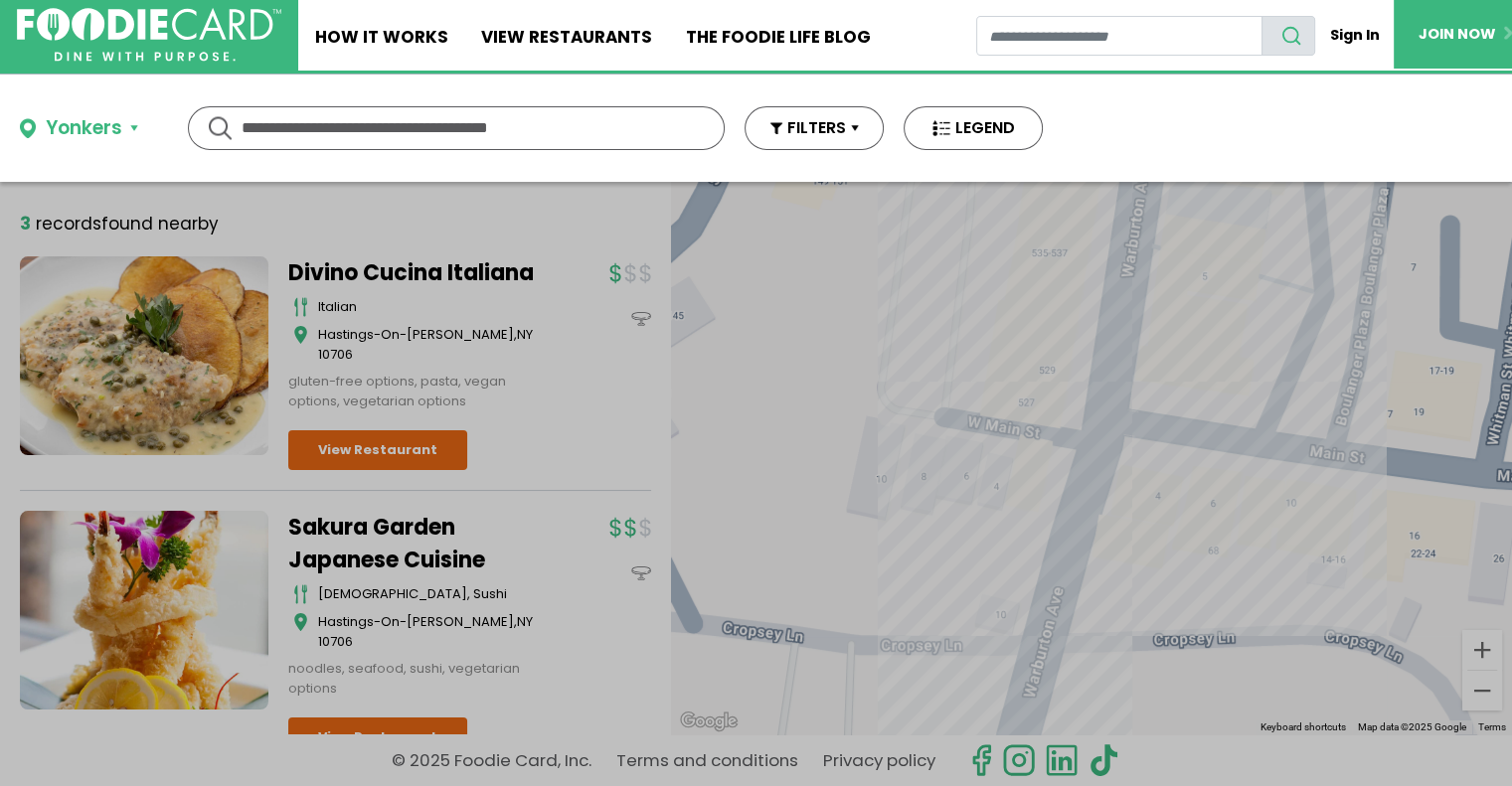 scroll, scrollTop: 0, scrollLeft: 0, axis: both 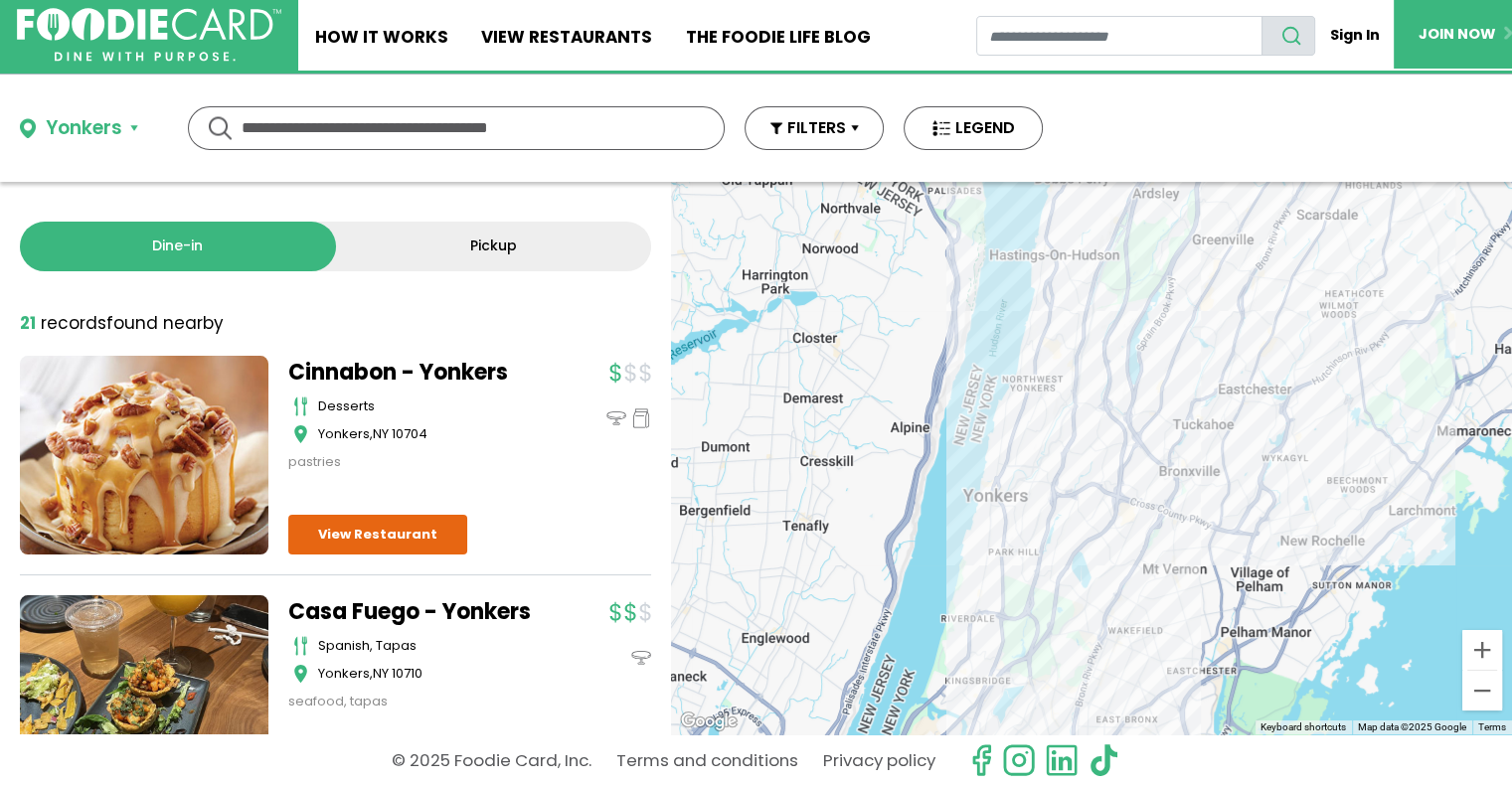 click at bounding box center (456, 128) 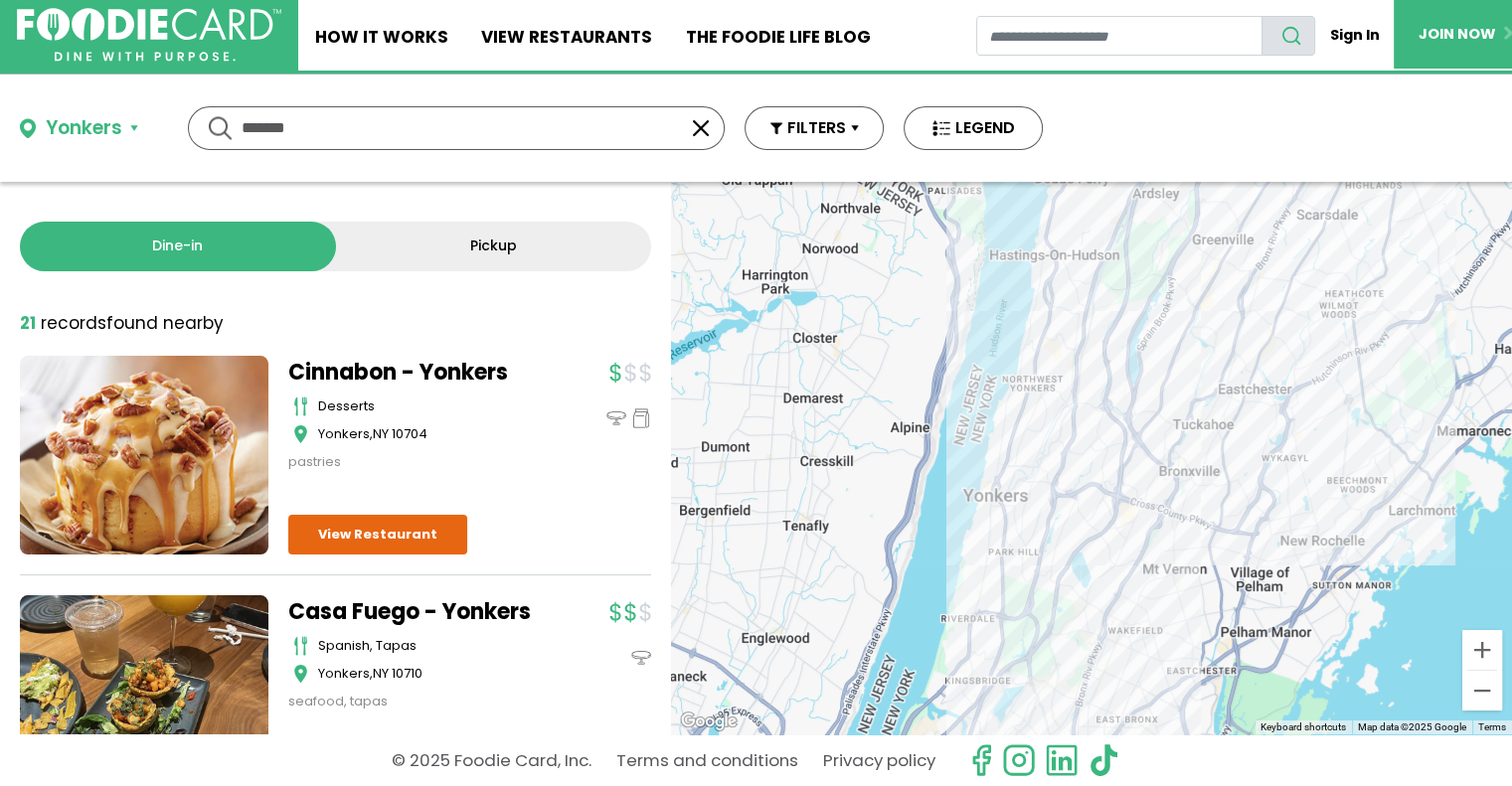 type on "*******" 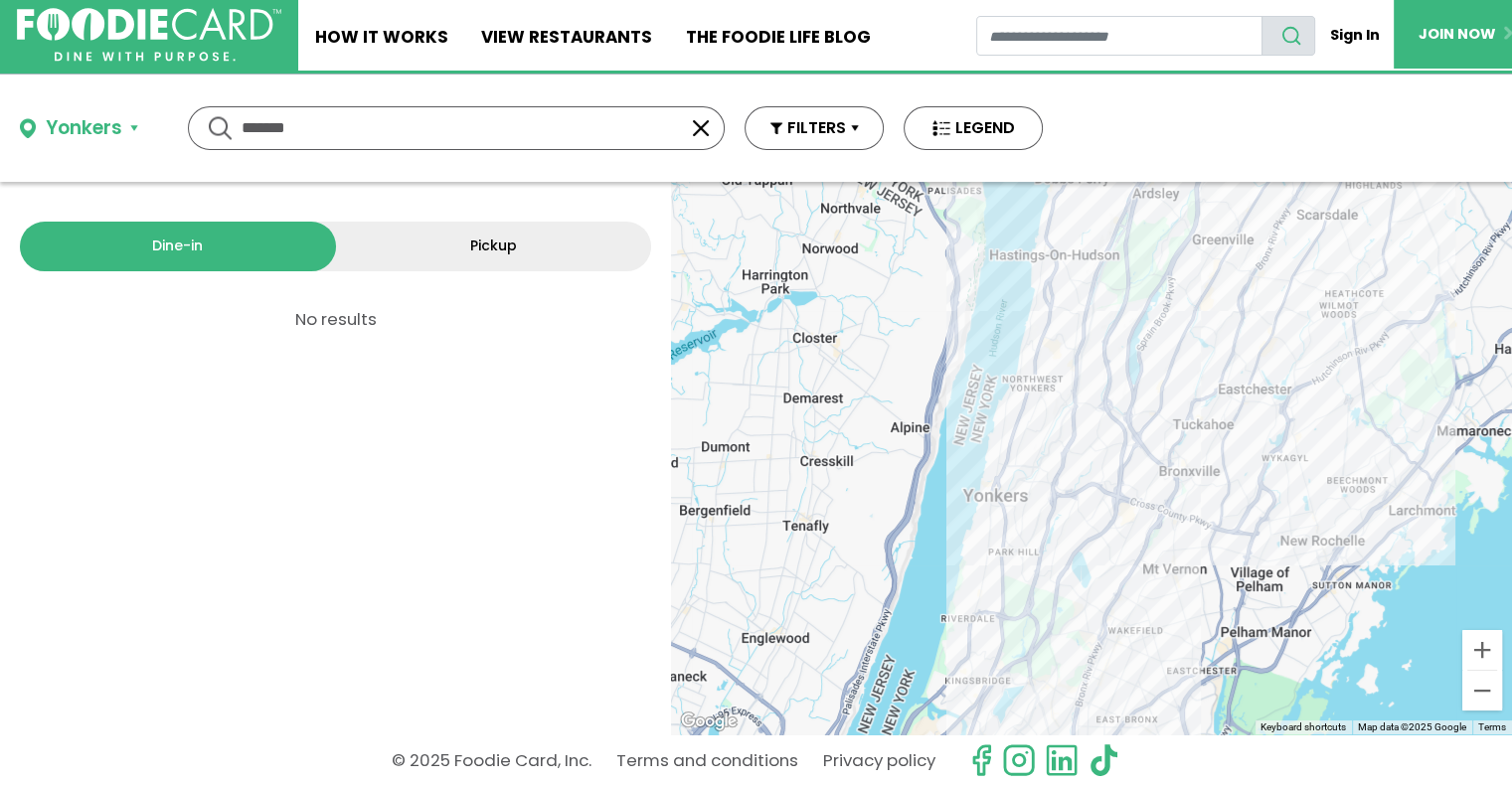 click at bounding box center (701, 128) 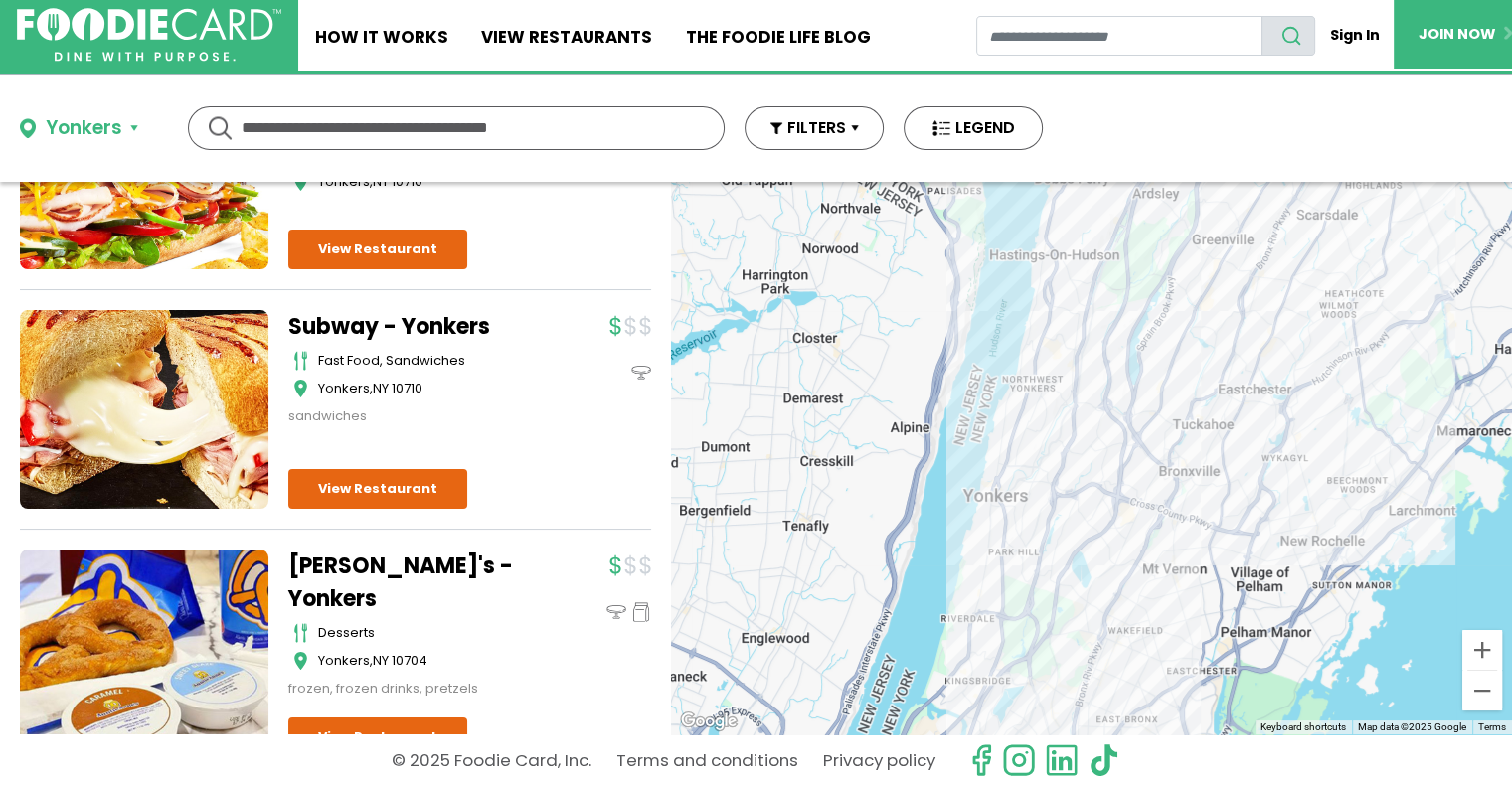 scroll, scrollTop: 4902, scrollLeft: 0, axis: vertical 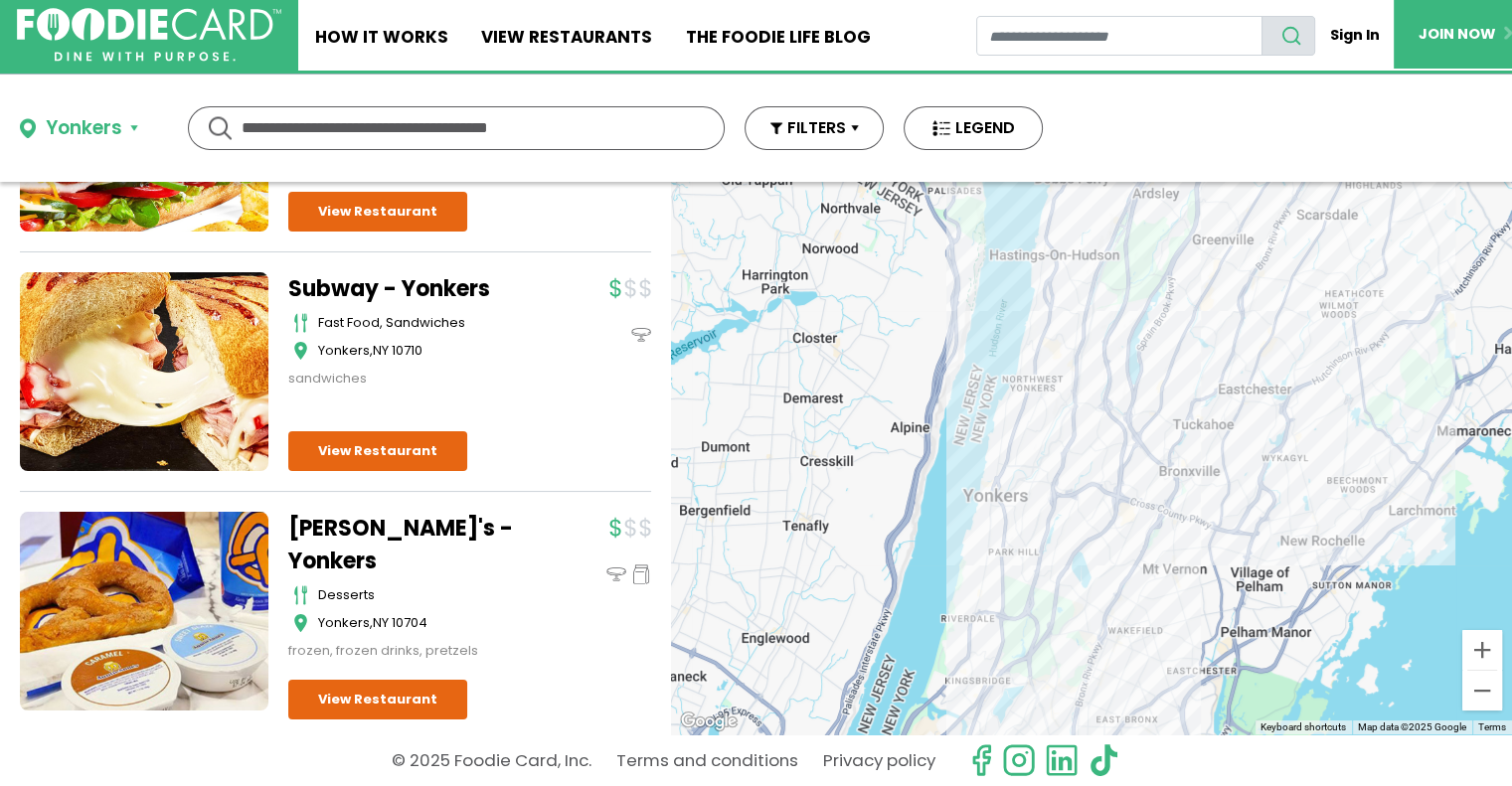 click on "Yonkers" at bounding box center [79, 128] 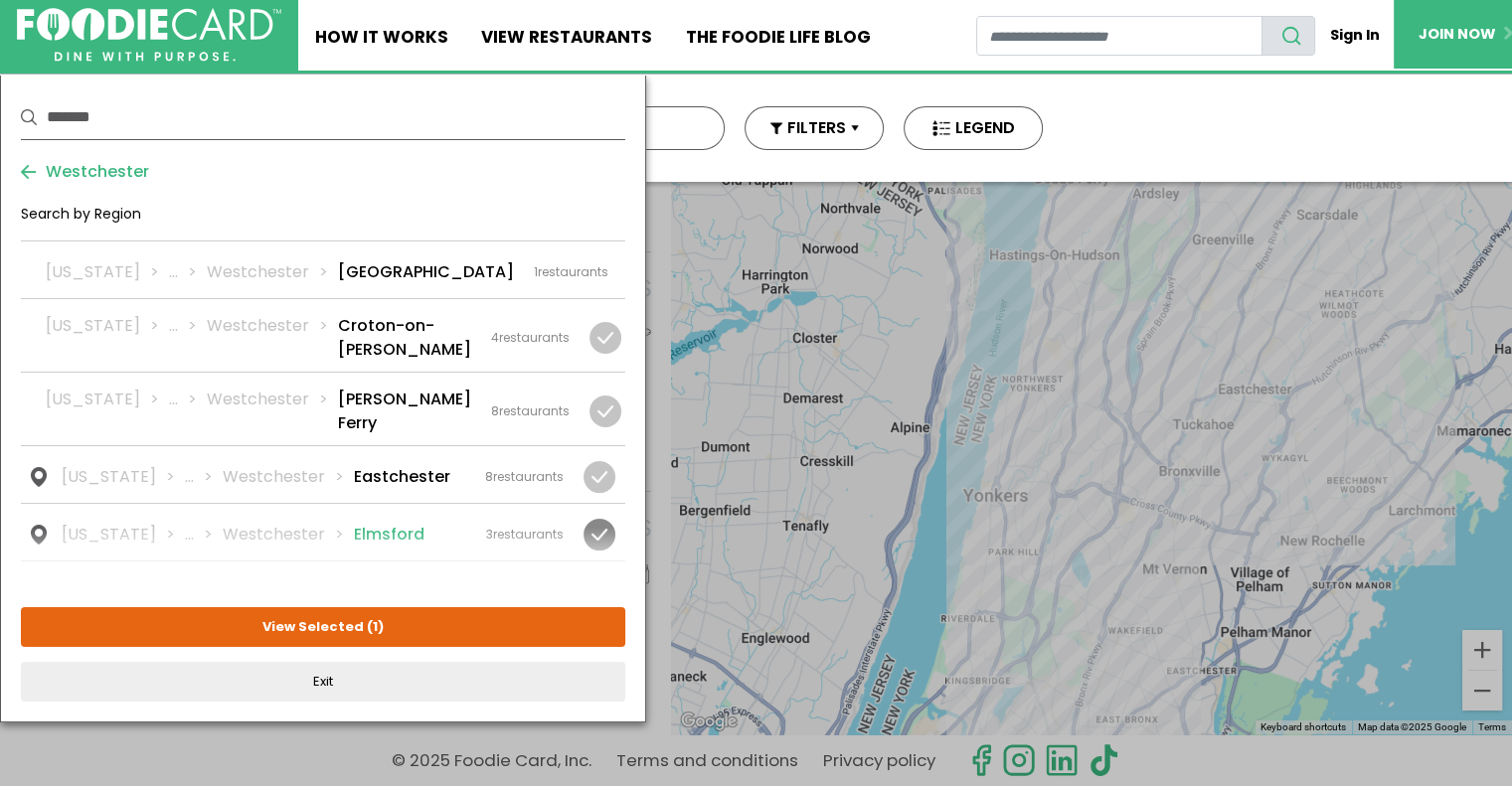 scroll, scrollTop: 401, scrollLeft: 0, axis: vertical 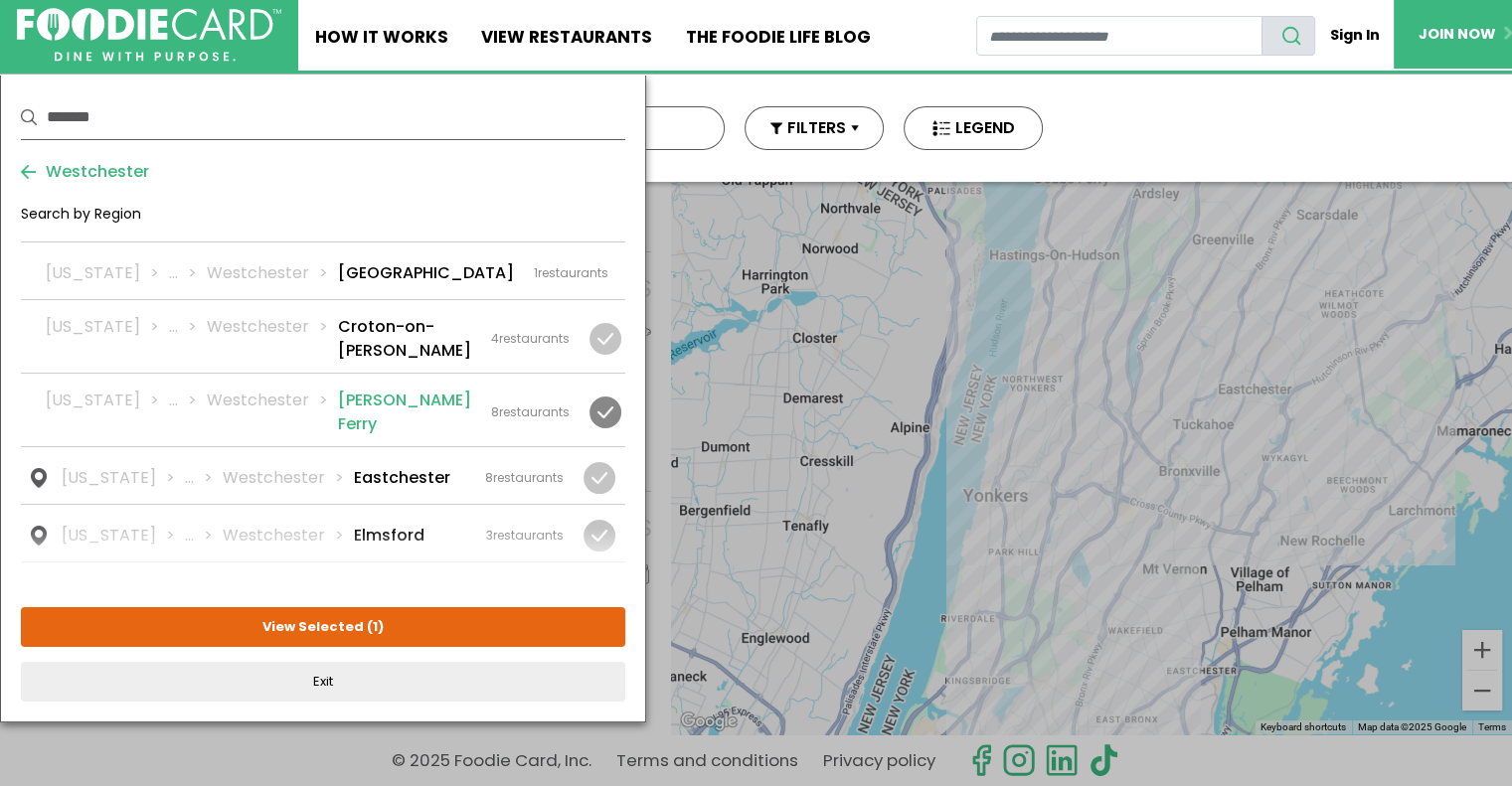 click at bounding box center [605, 412] 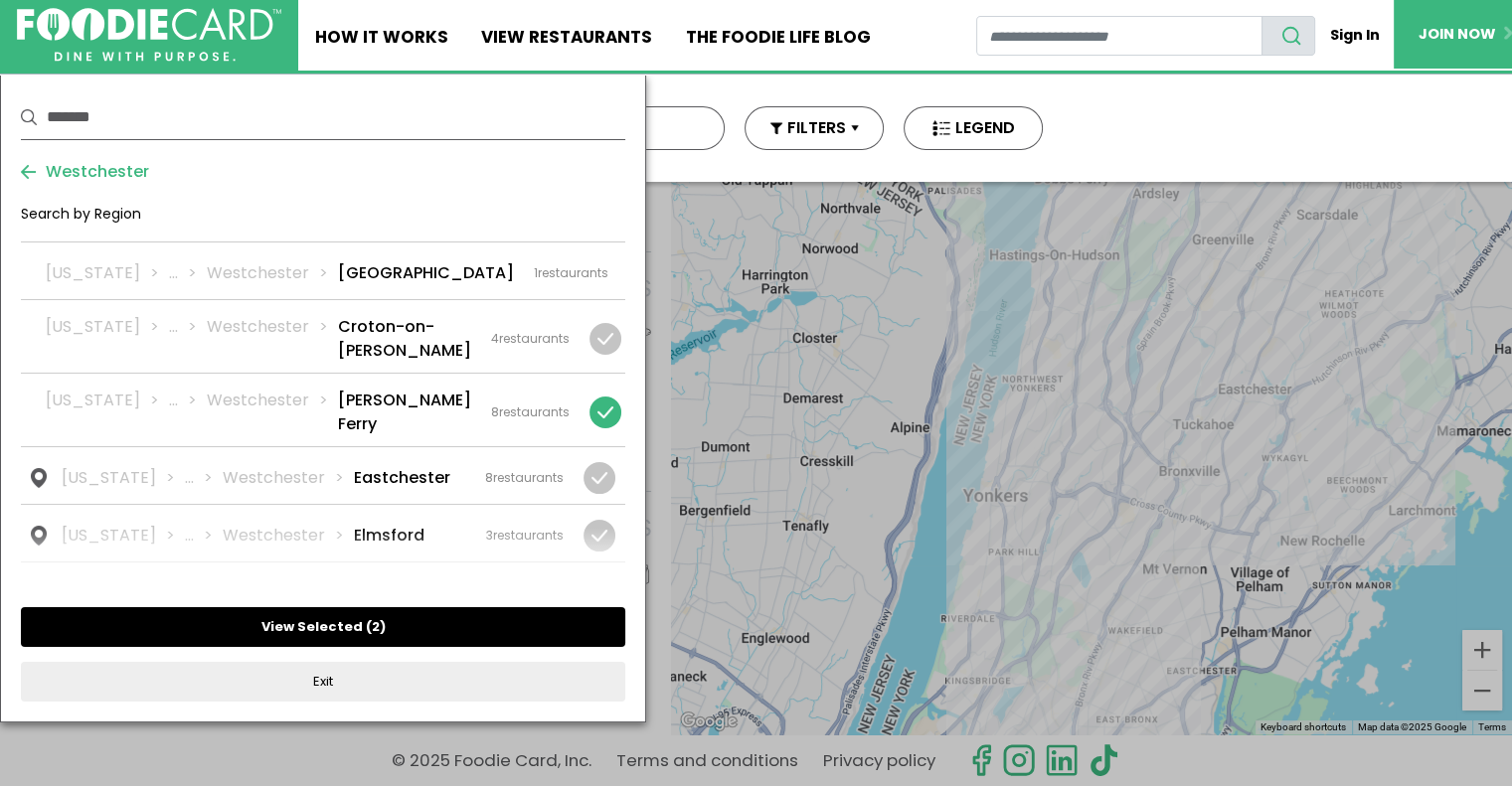 click on "View Selected ( 2 )" at bounding box center [323, 627] 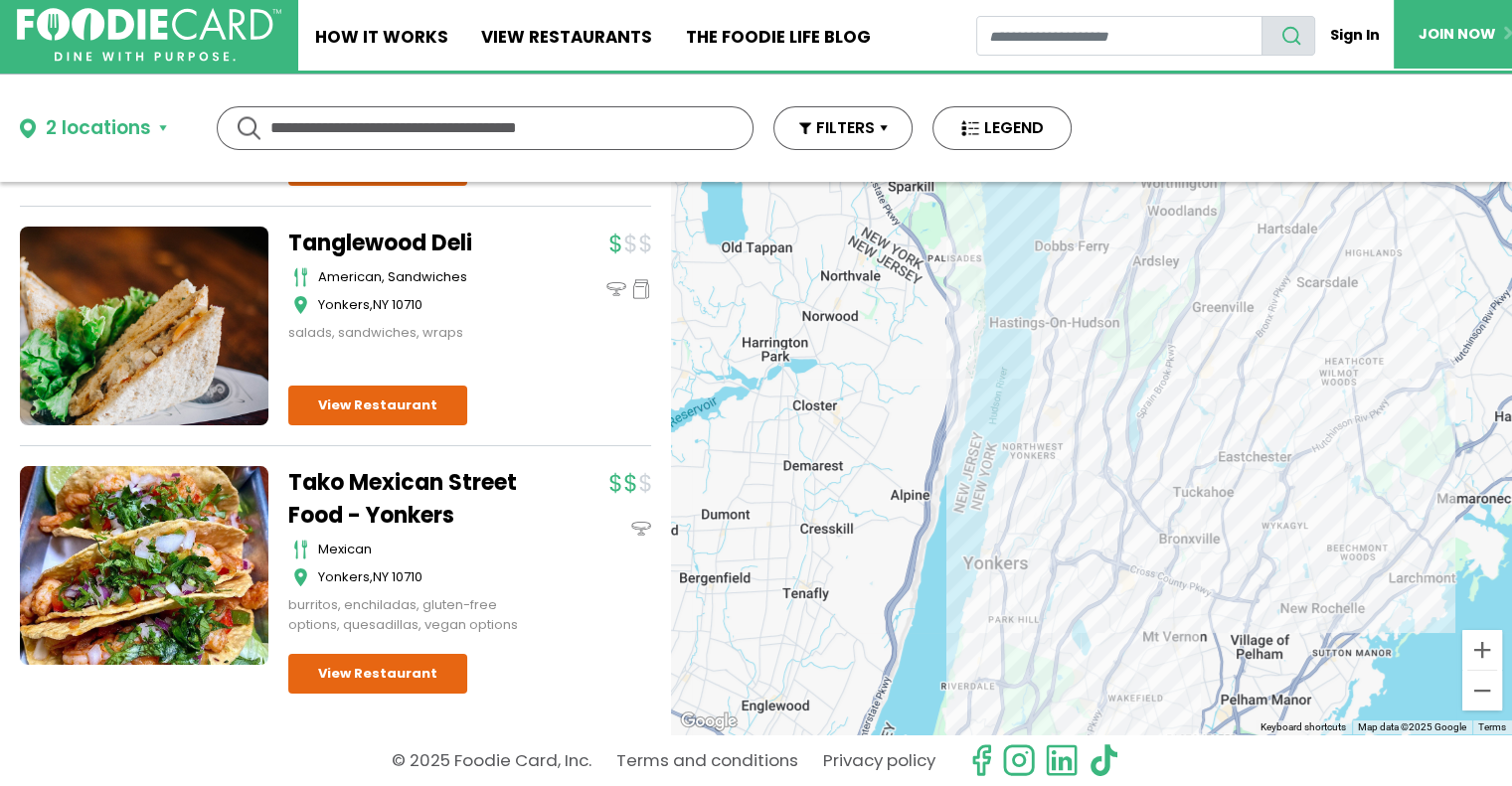 scroll, scrollTop: 0, scrollLeft: 0, axis: both 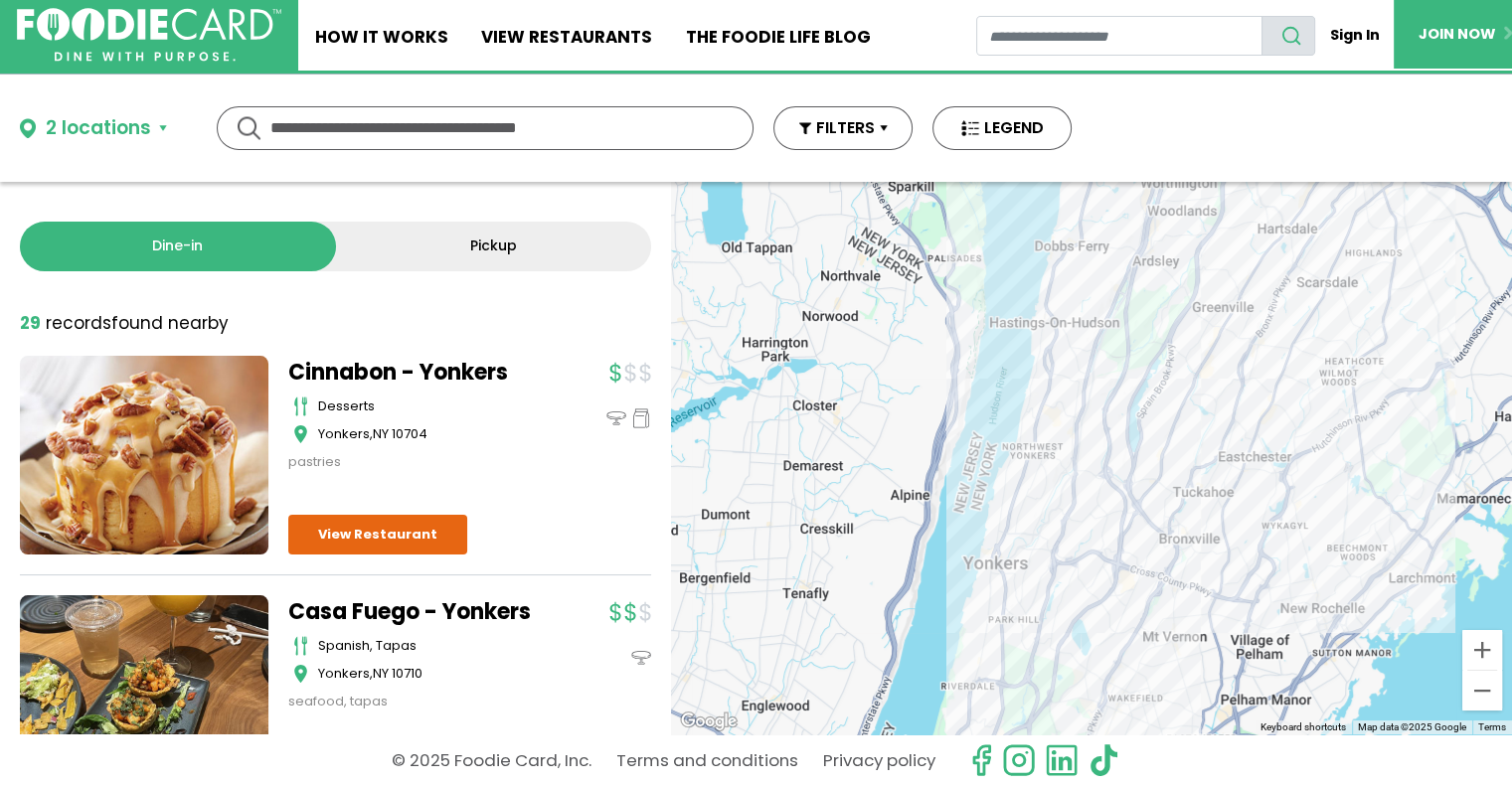 click on "2 locations" at bounding box center (93, 128) 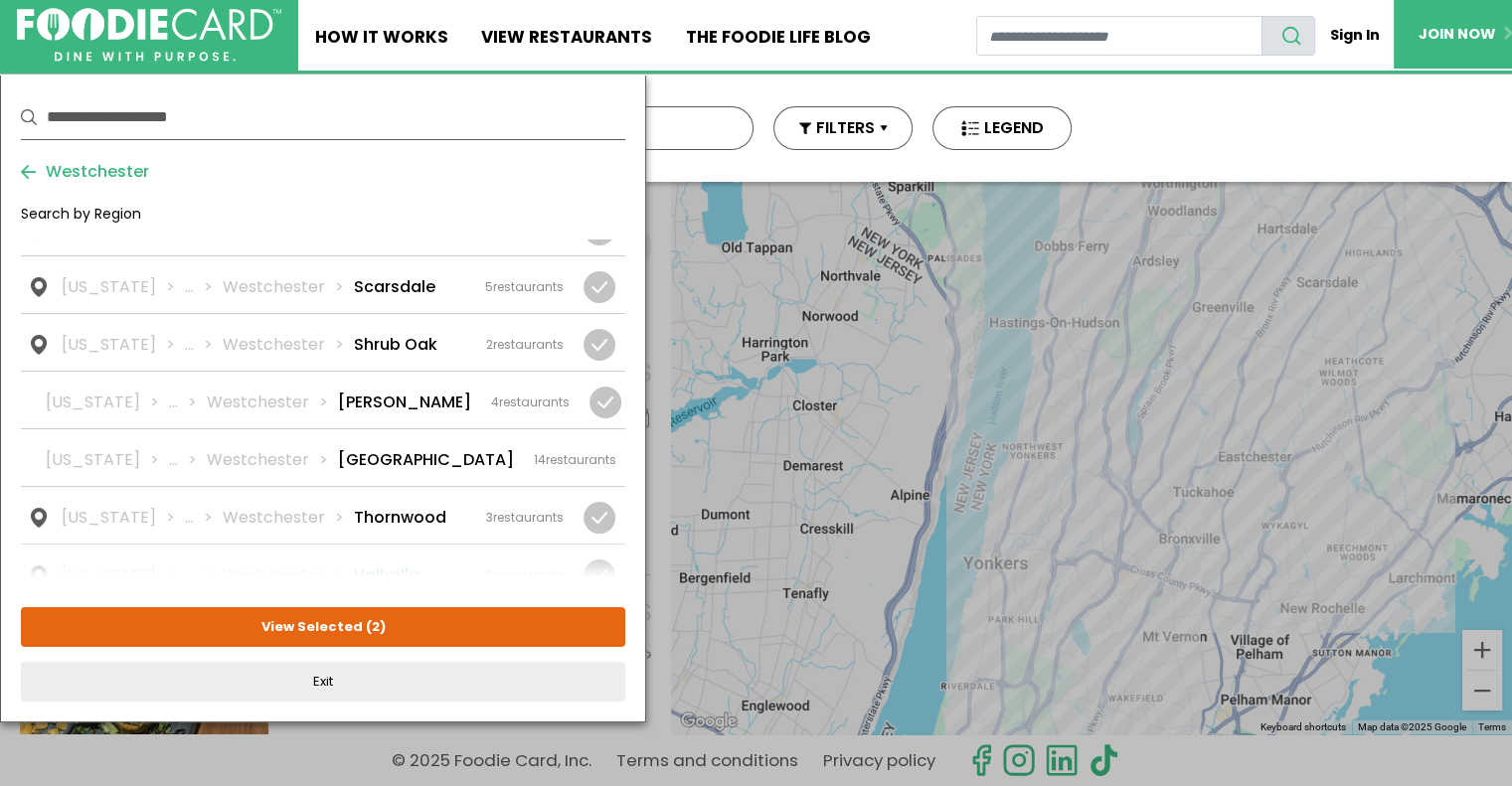 scroll, scrollTop: 1991, scrollLeft: 0, axis: vertical 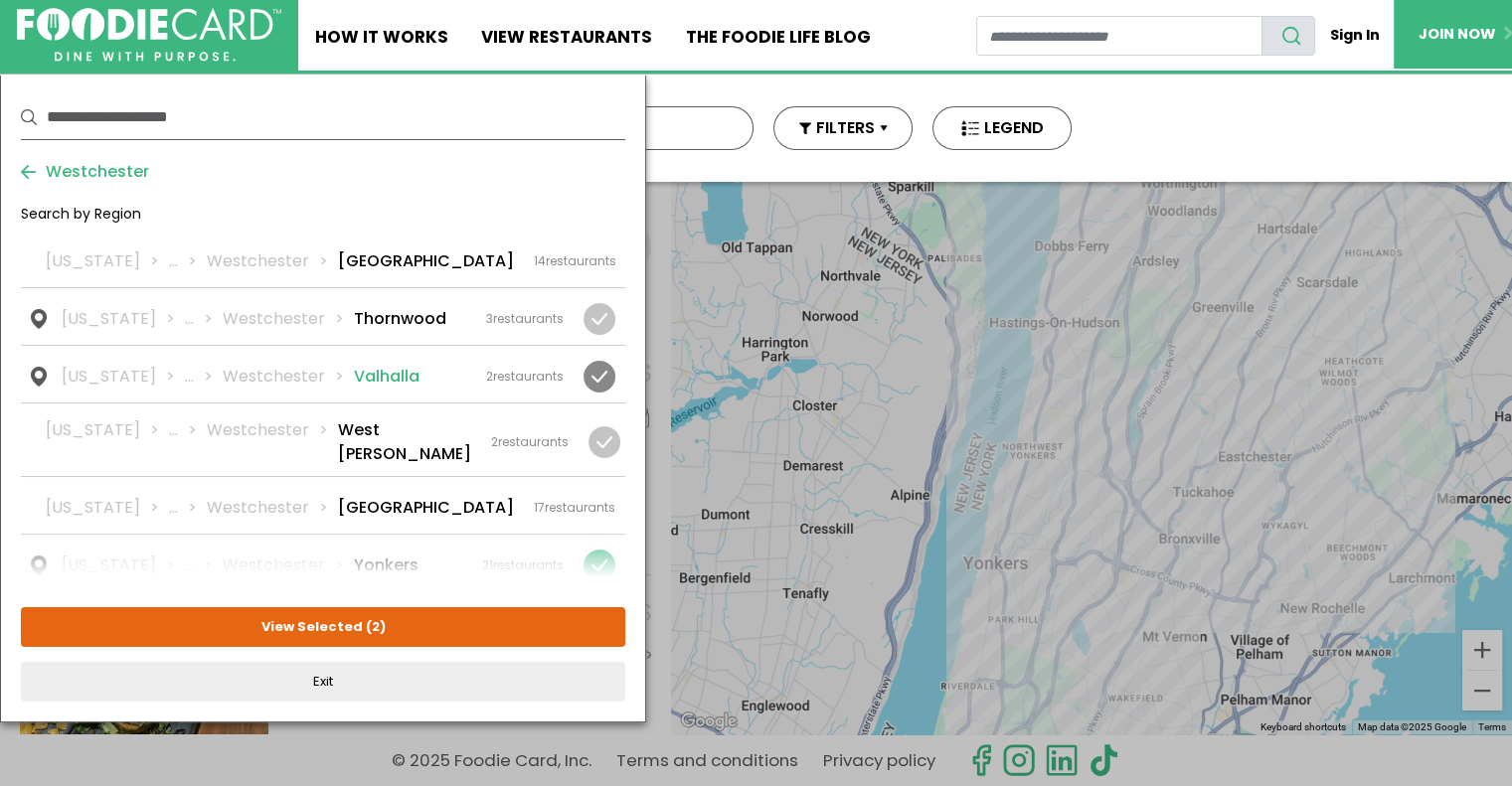 click at bounding box center [599, 565] 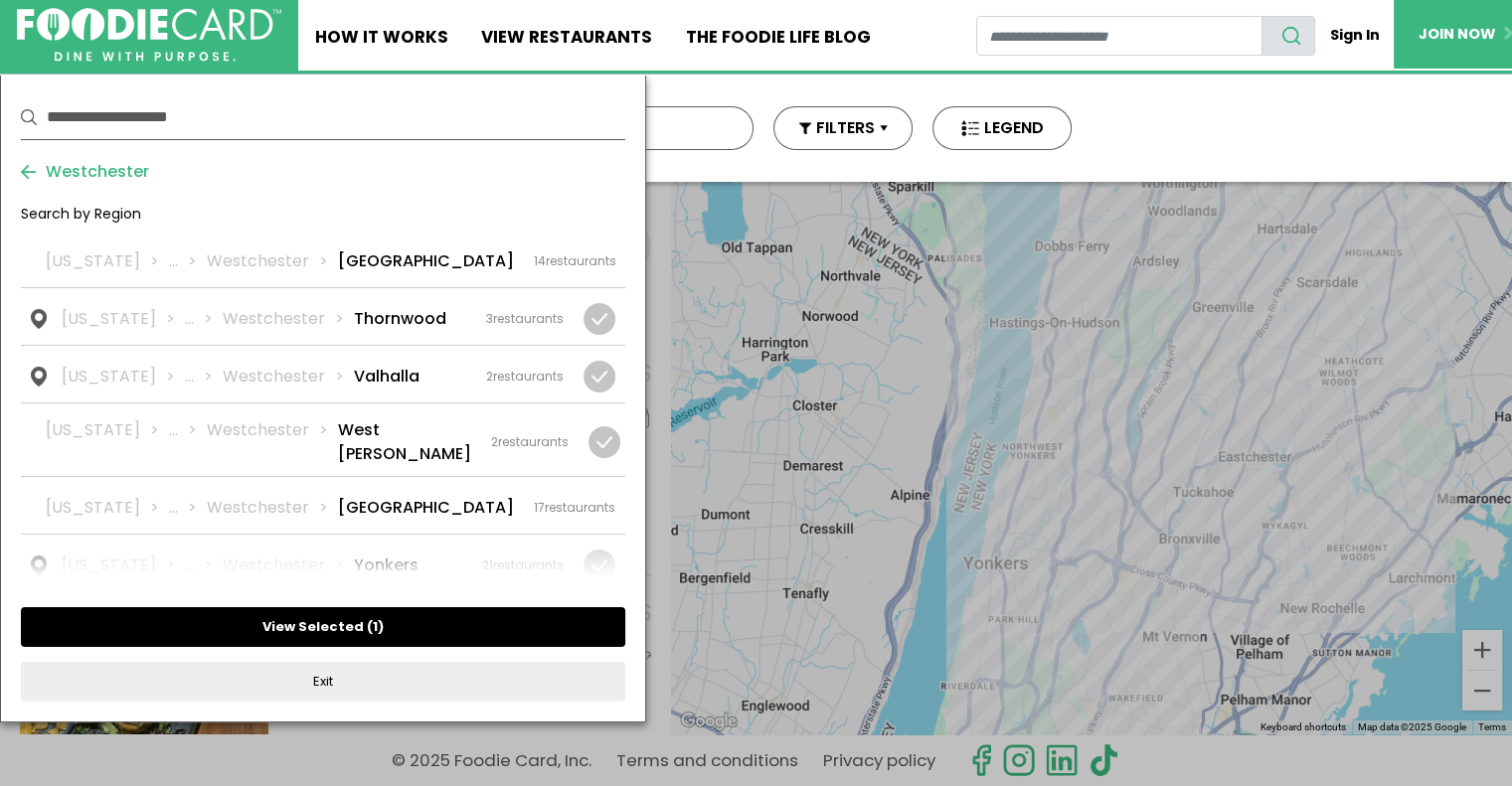 click on "View Selected ( 1 )" at bounding box center (323, 627) 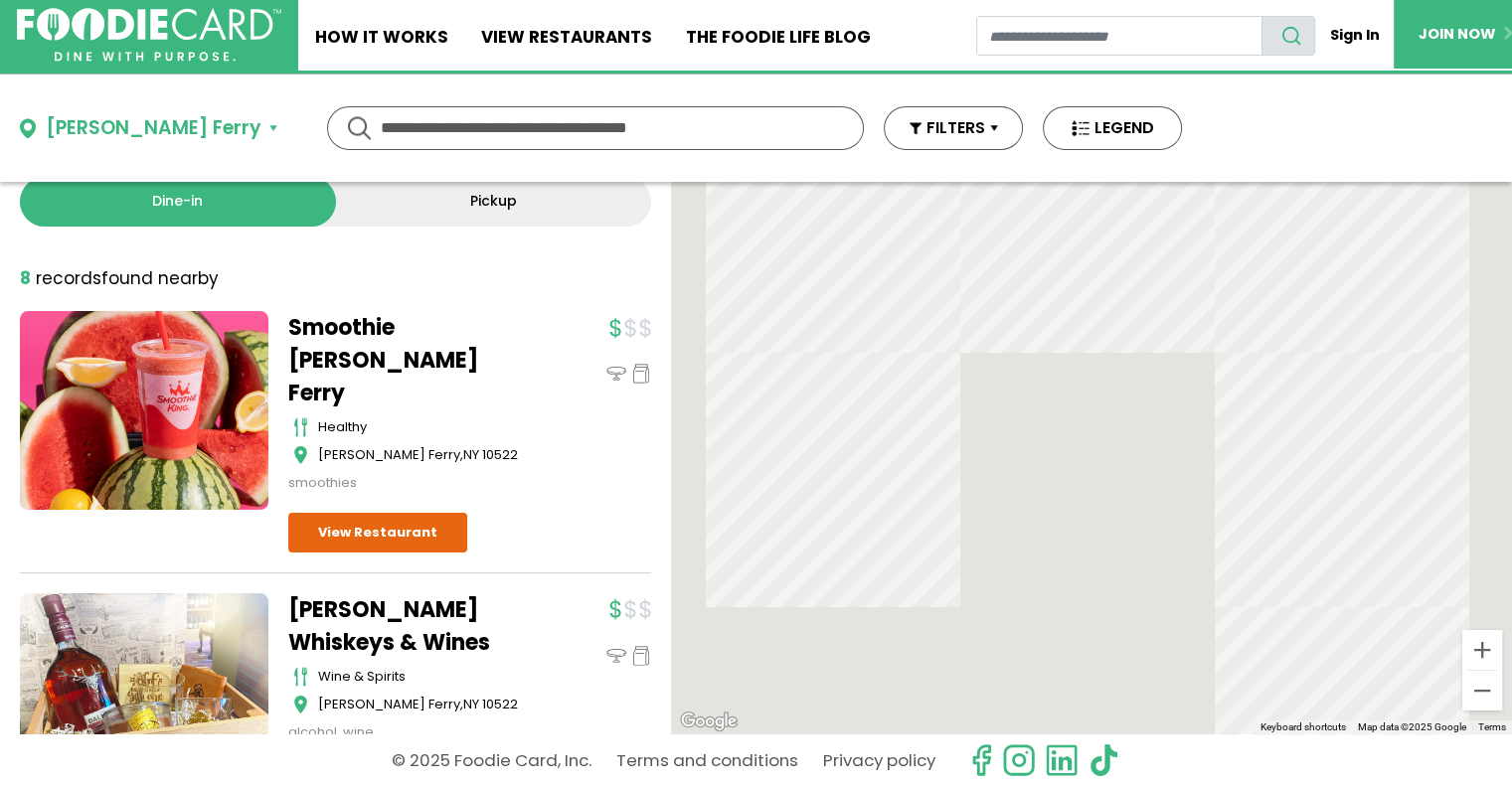scroll, scrollTop: 0, scrollLeft: 0, axis: both 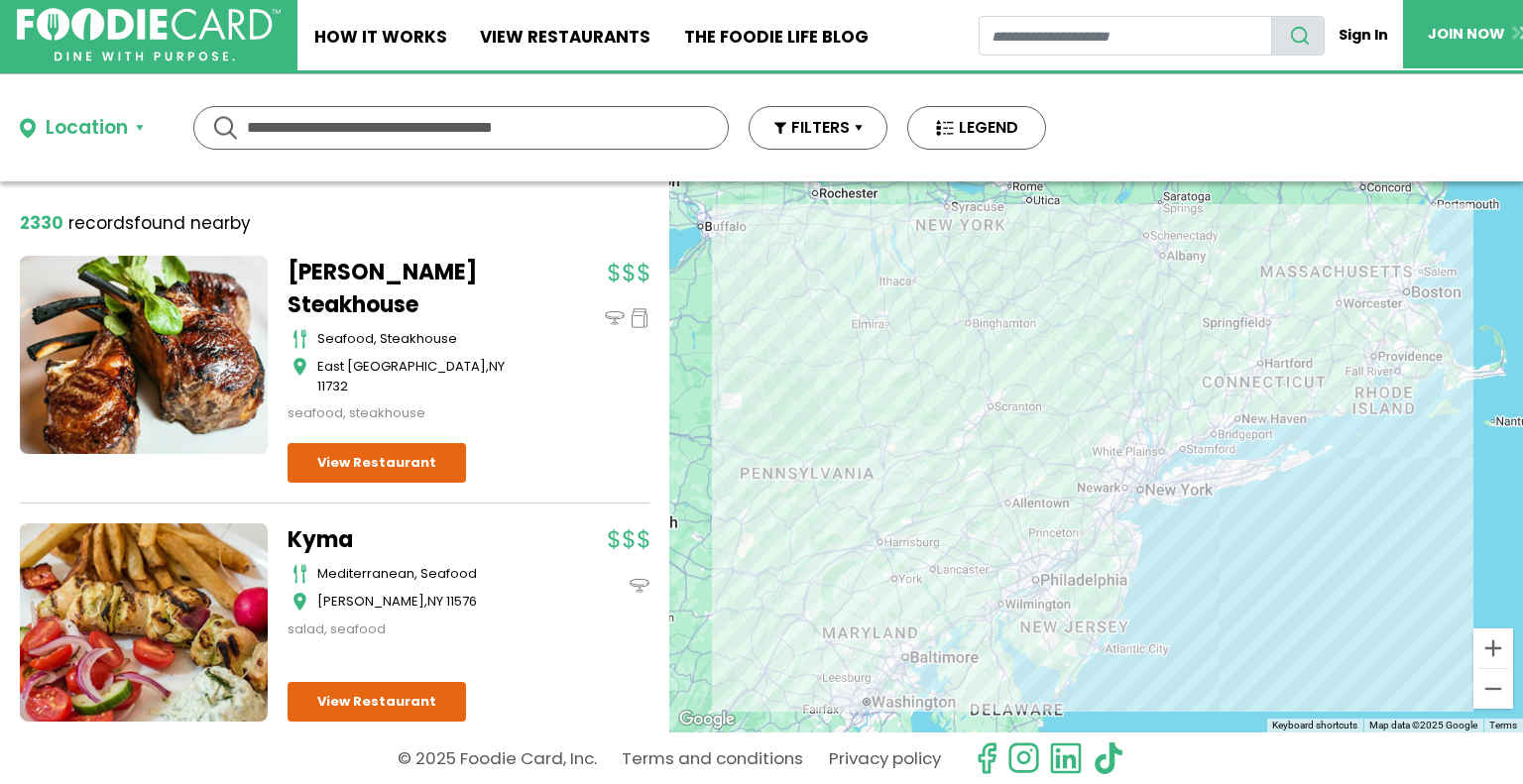 click on "Location" at bounding box center [86, 128] 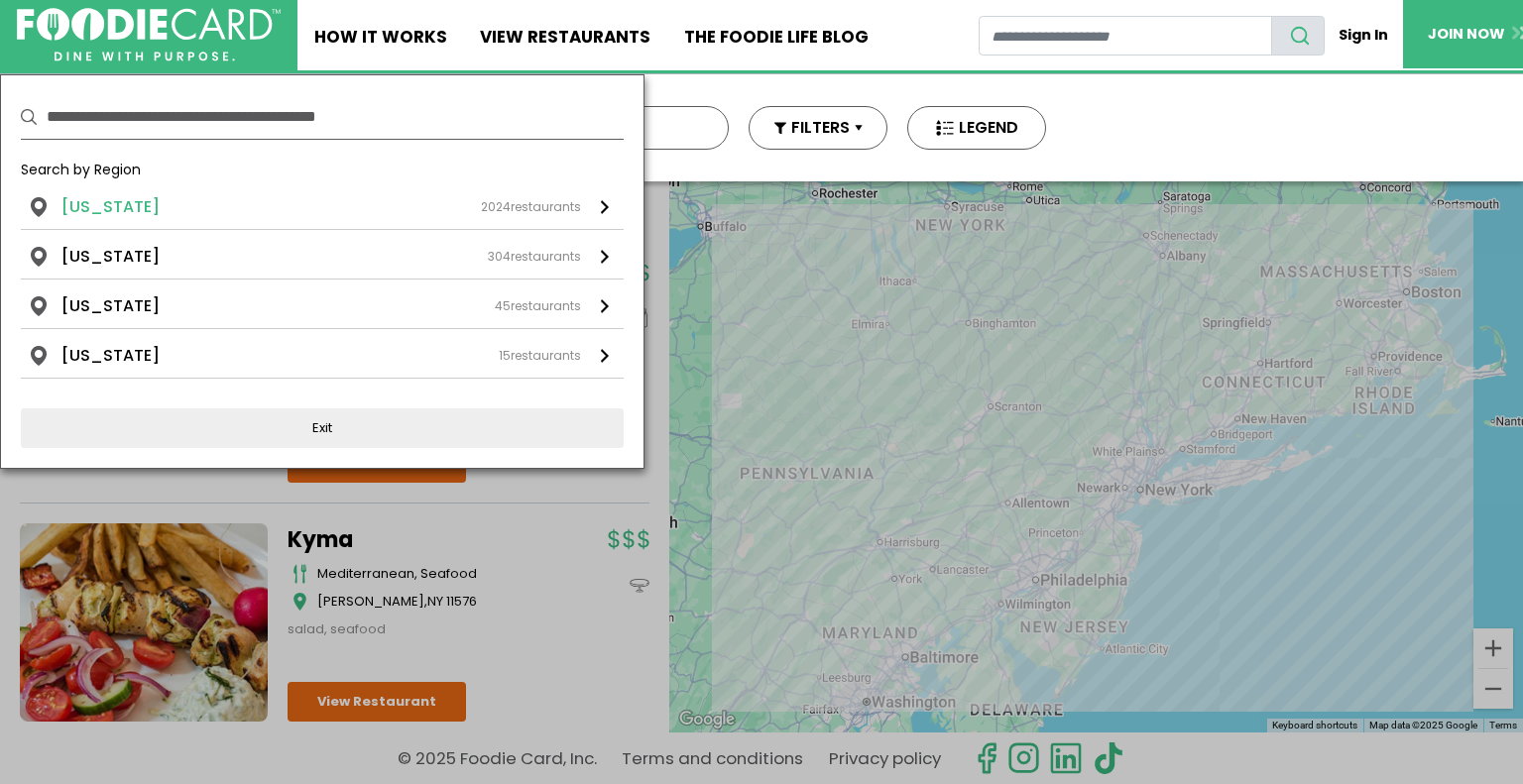 click on "[US_STATE]
2024  restaurants" at bounding box center [321, 207] 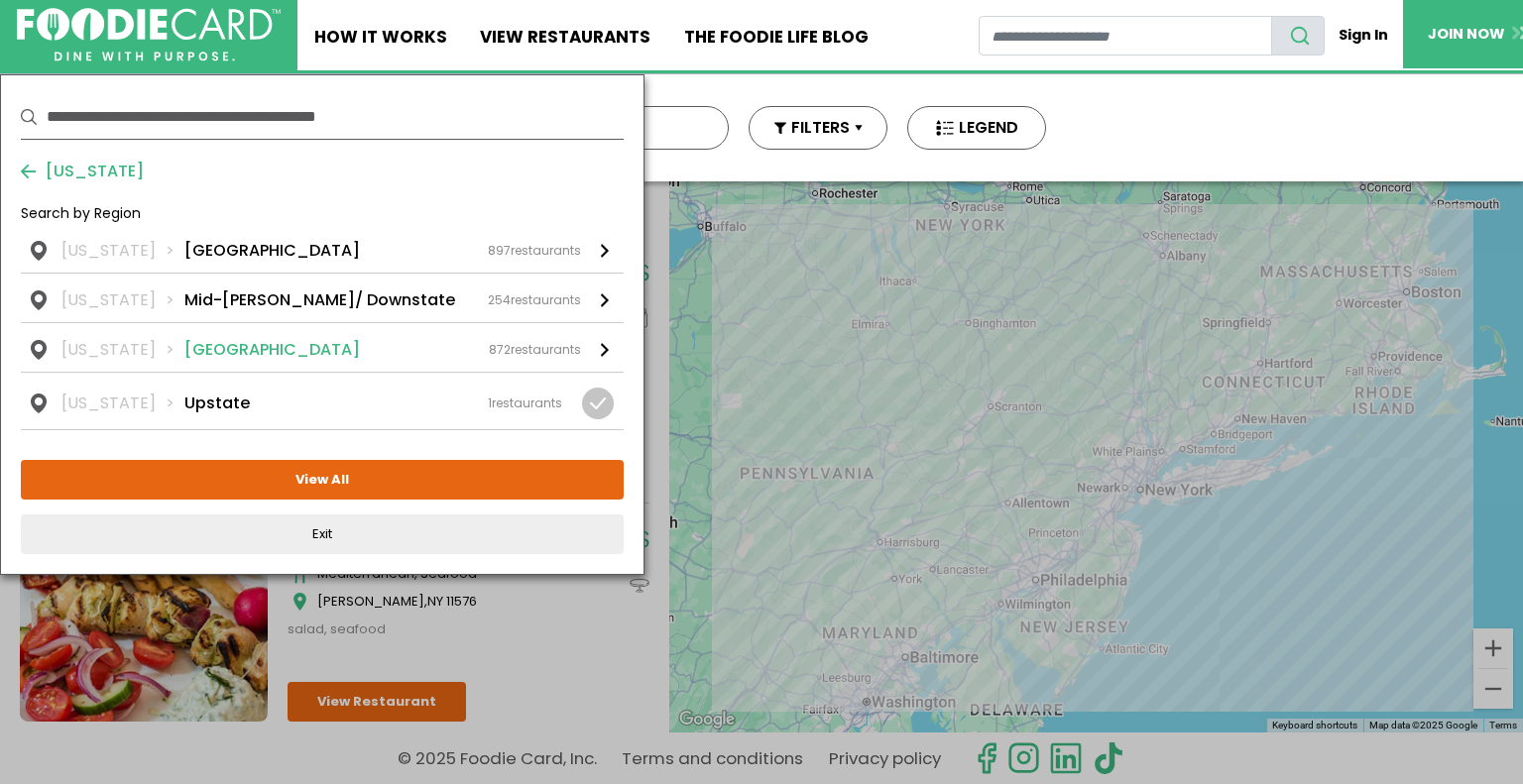click on "New York
NYC
872  restaurants" at bounding box center (321, 350) 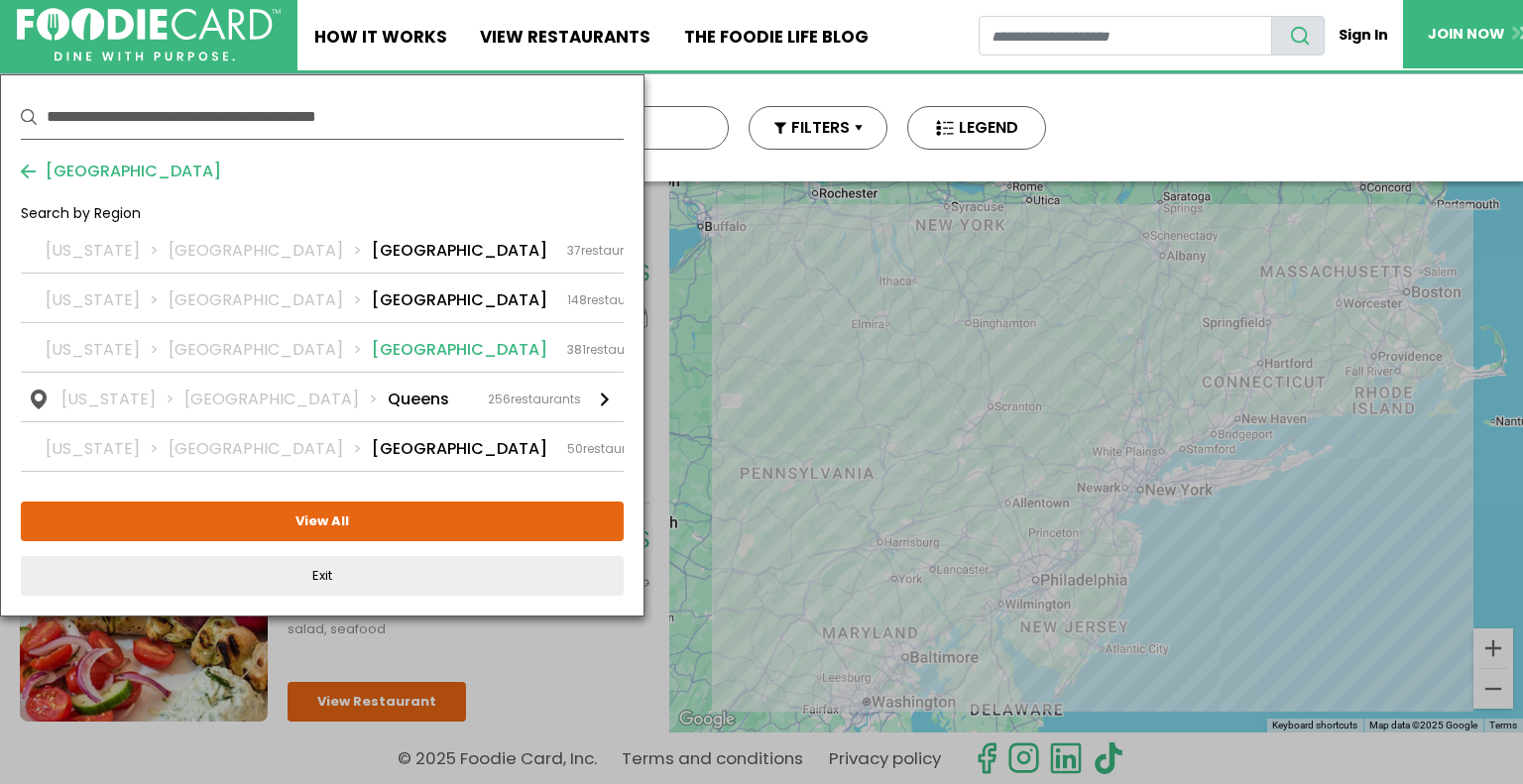 click on "Manhattan" at bounding box center (459, 350) 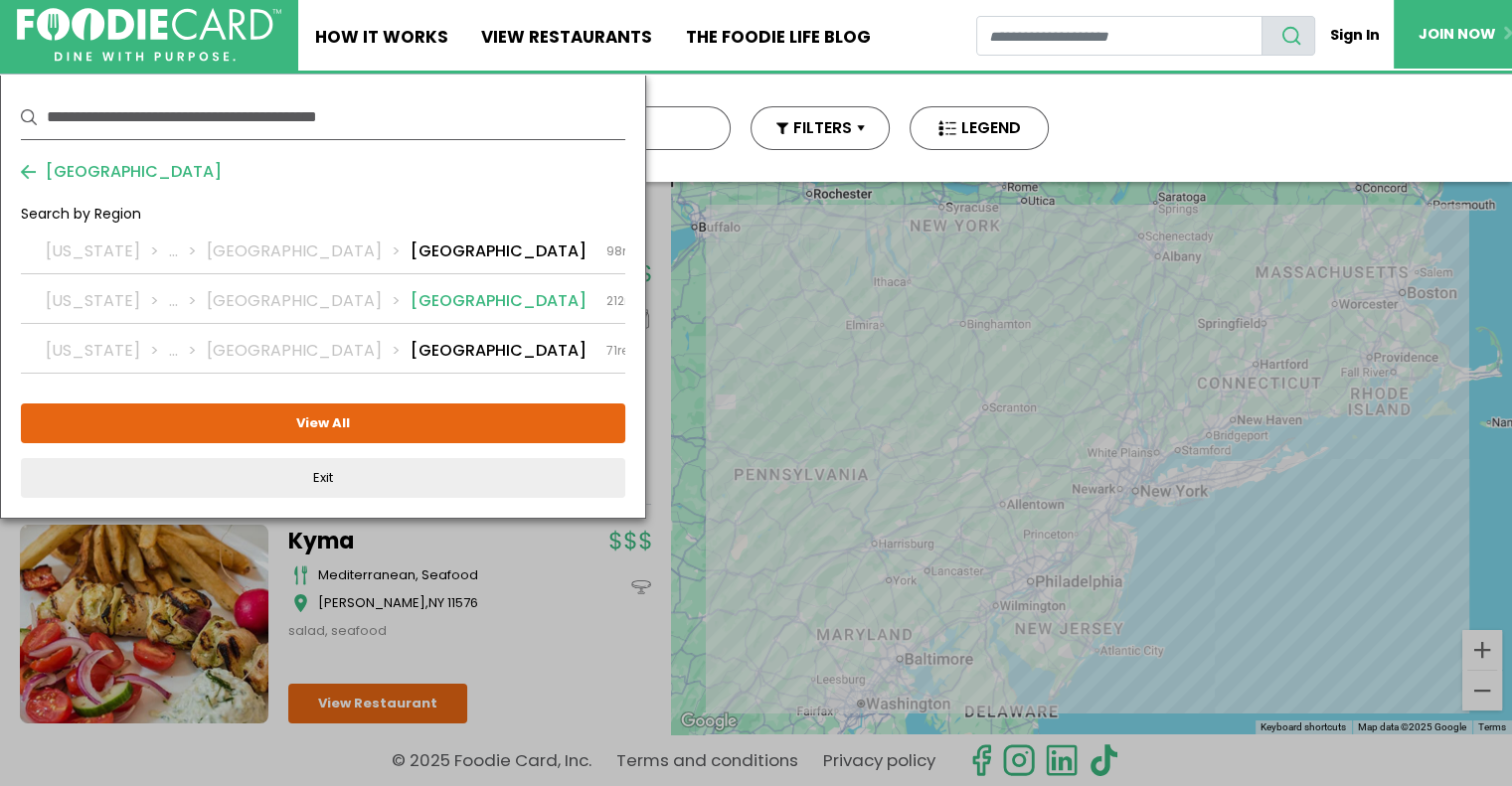 click on "Midtown" at bounding box center (498, 301) 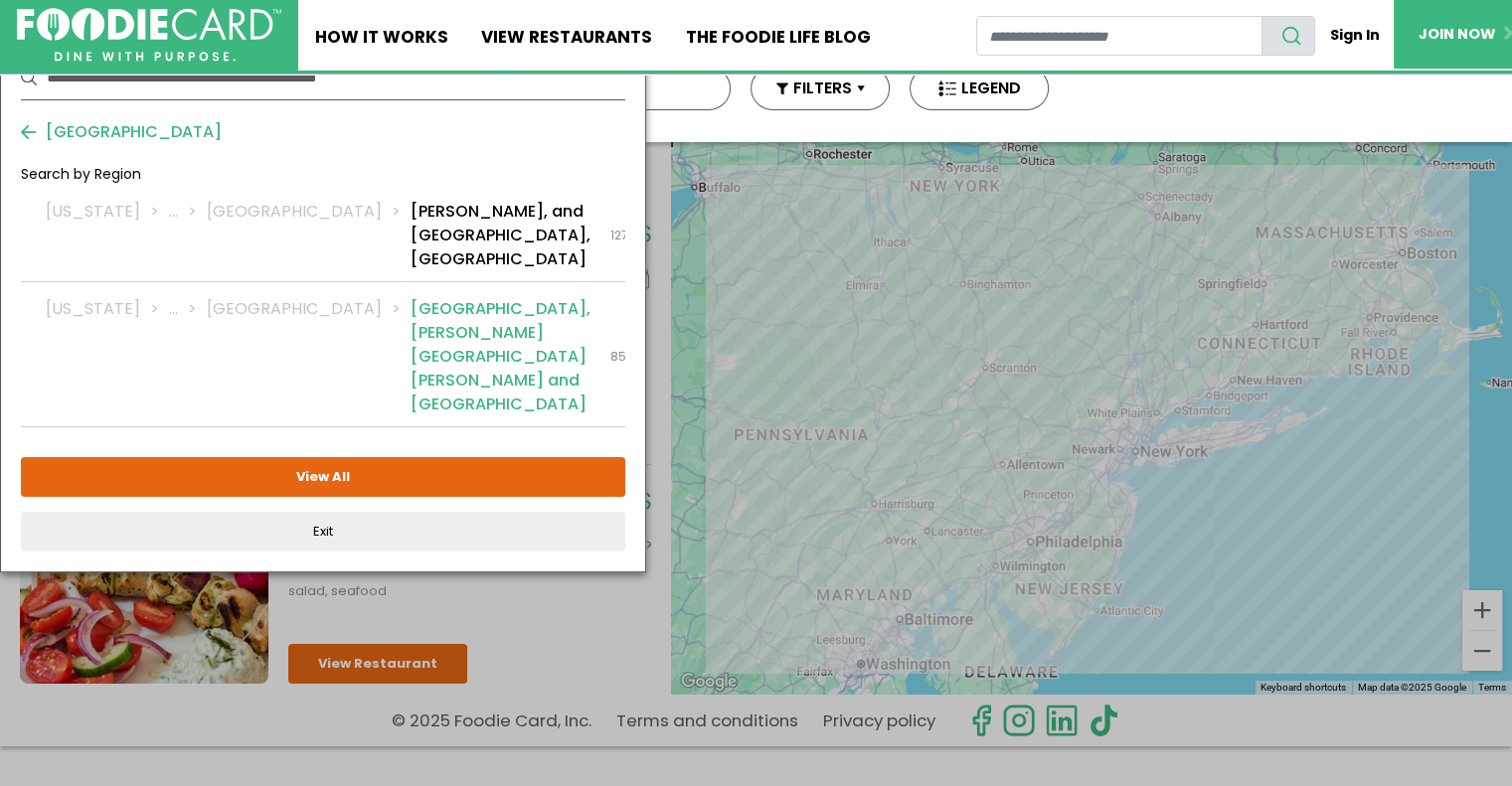 scroll, scrollTop: 62, scrollLeft: 0, axis: vertical 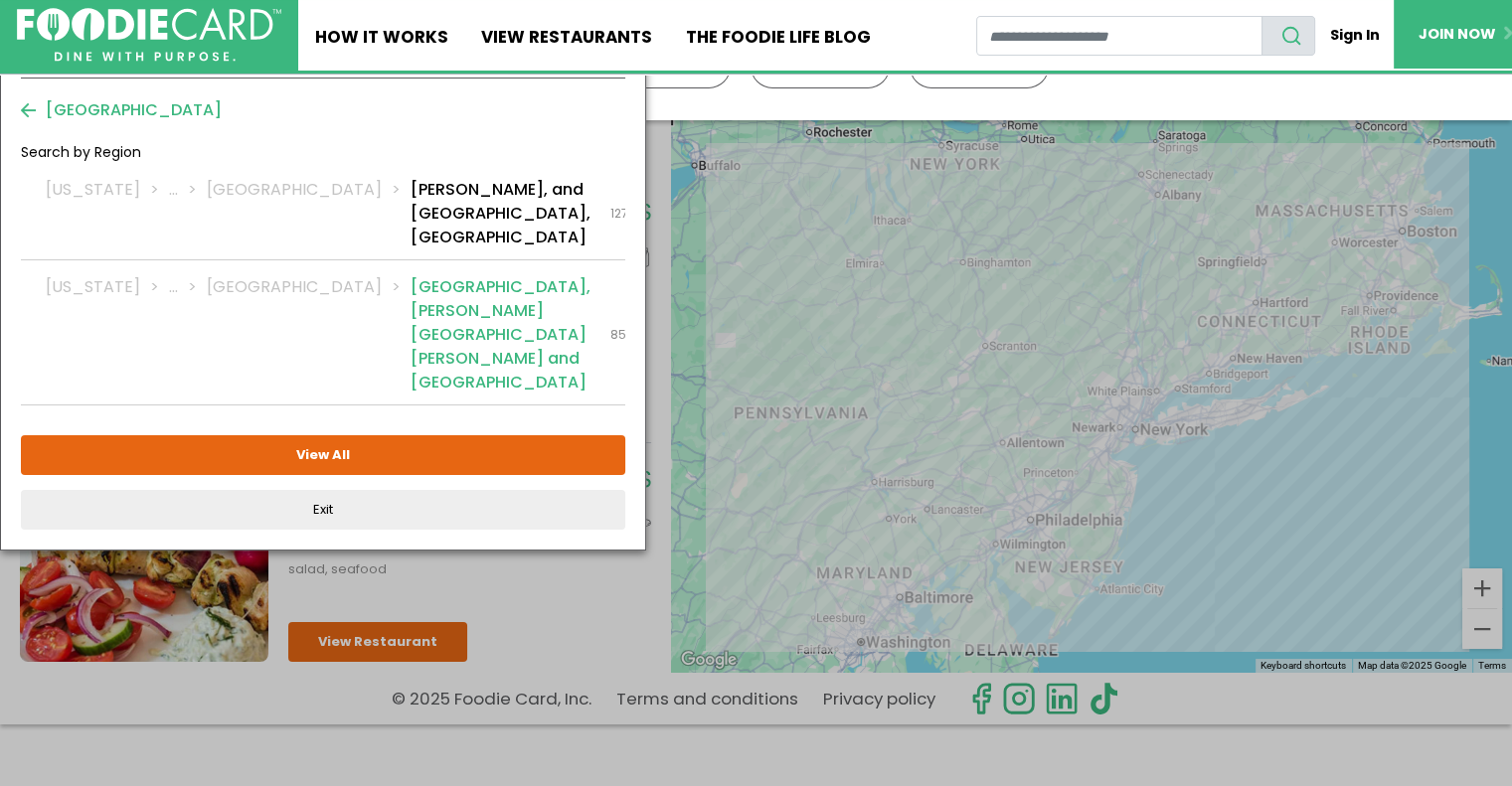 click on "Gramercy Park, Murray Hill and Flatiron" at bounding box center [500, 335] 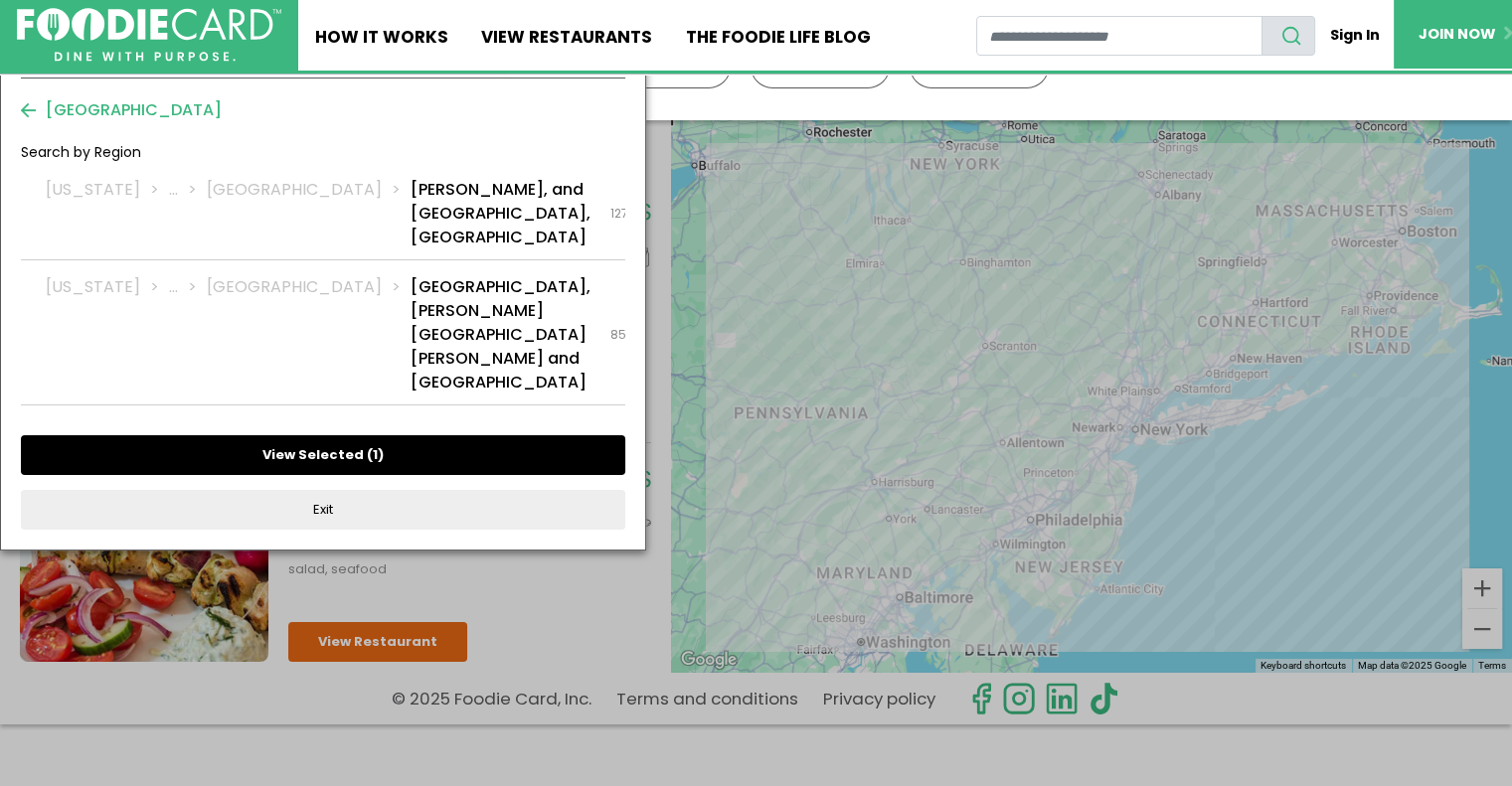 click on "View Selected ( 1 )" at bounding box center (323, 455) 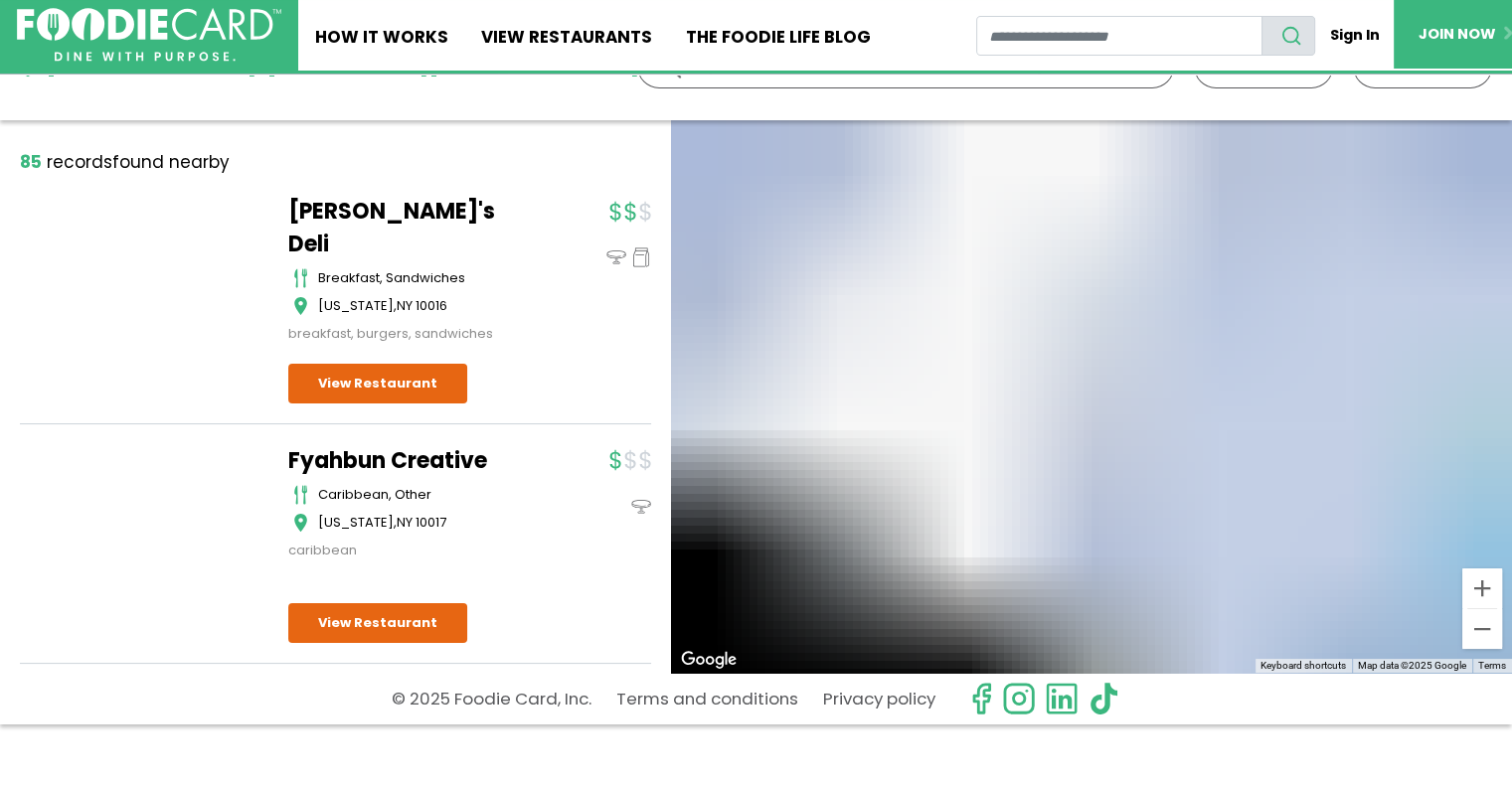 scroll, scrollTop: 0, scrollLeft: 0, axis: both 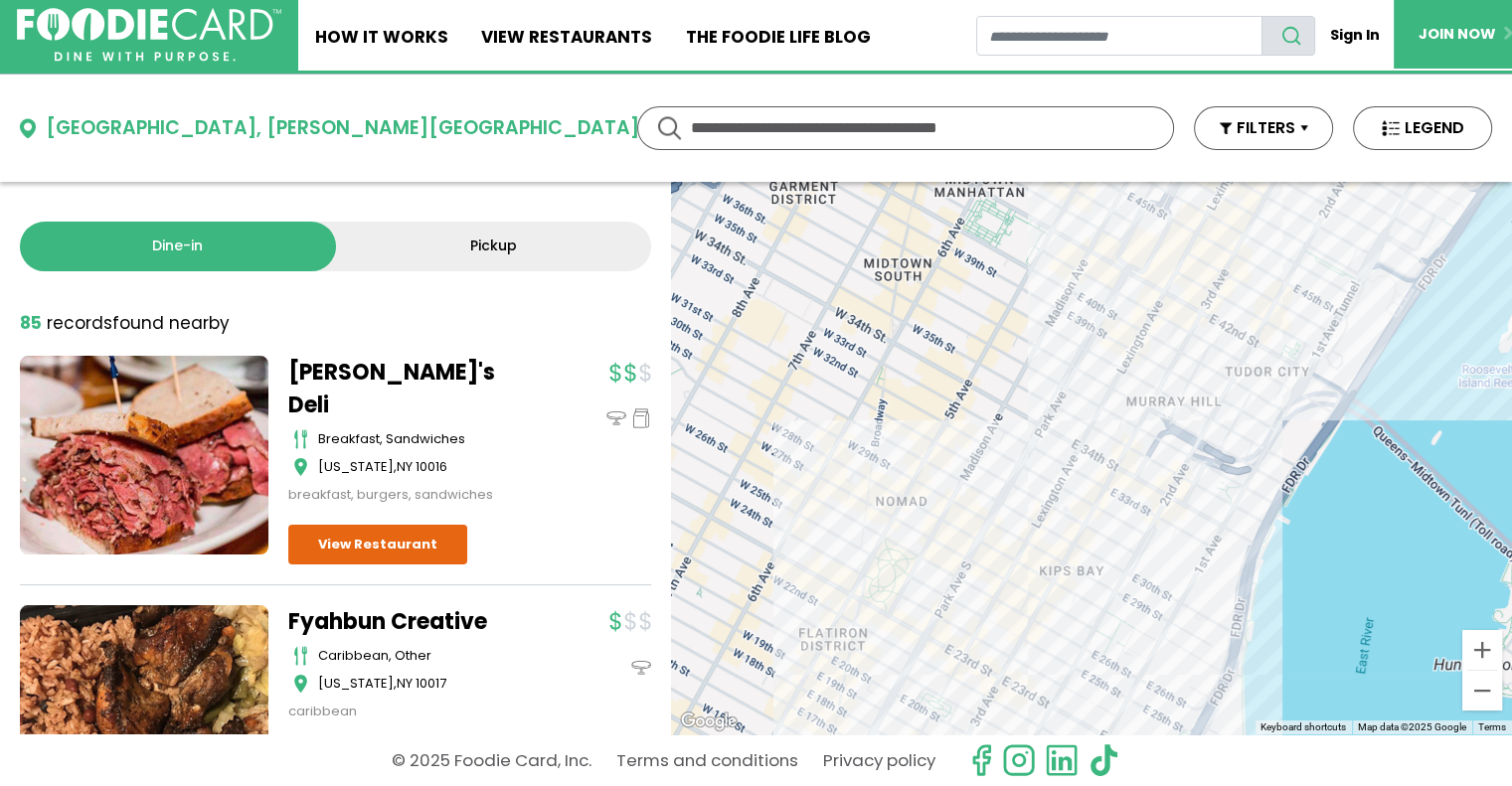 click on "Gramercy Park, Murray Hill and Flatiron" at bounding box center (553, 128) 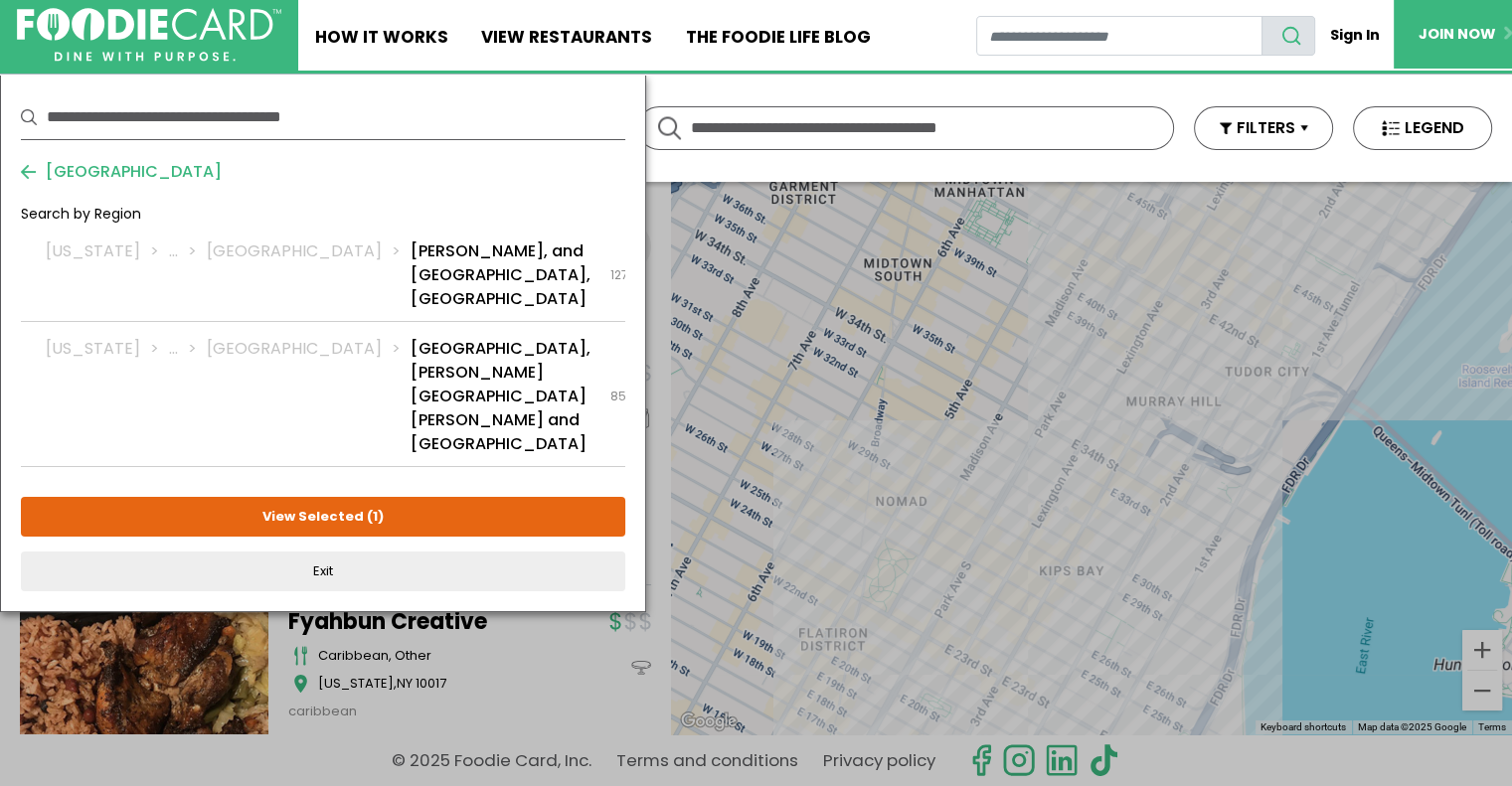 click on "Midtown" at bounding box center [128, 172] 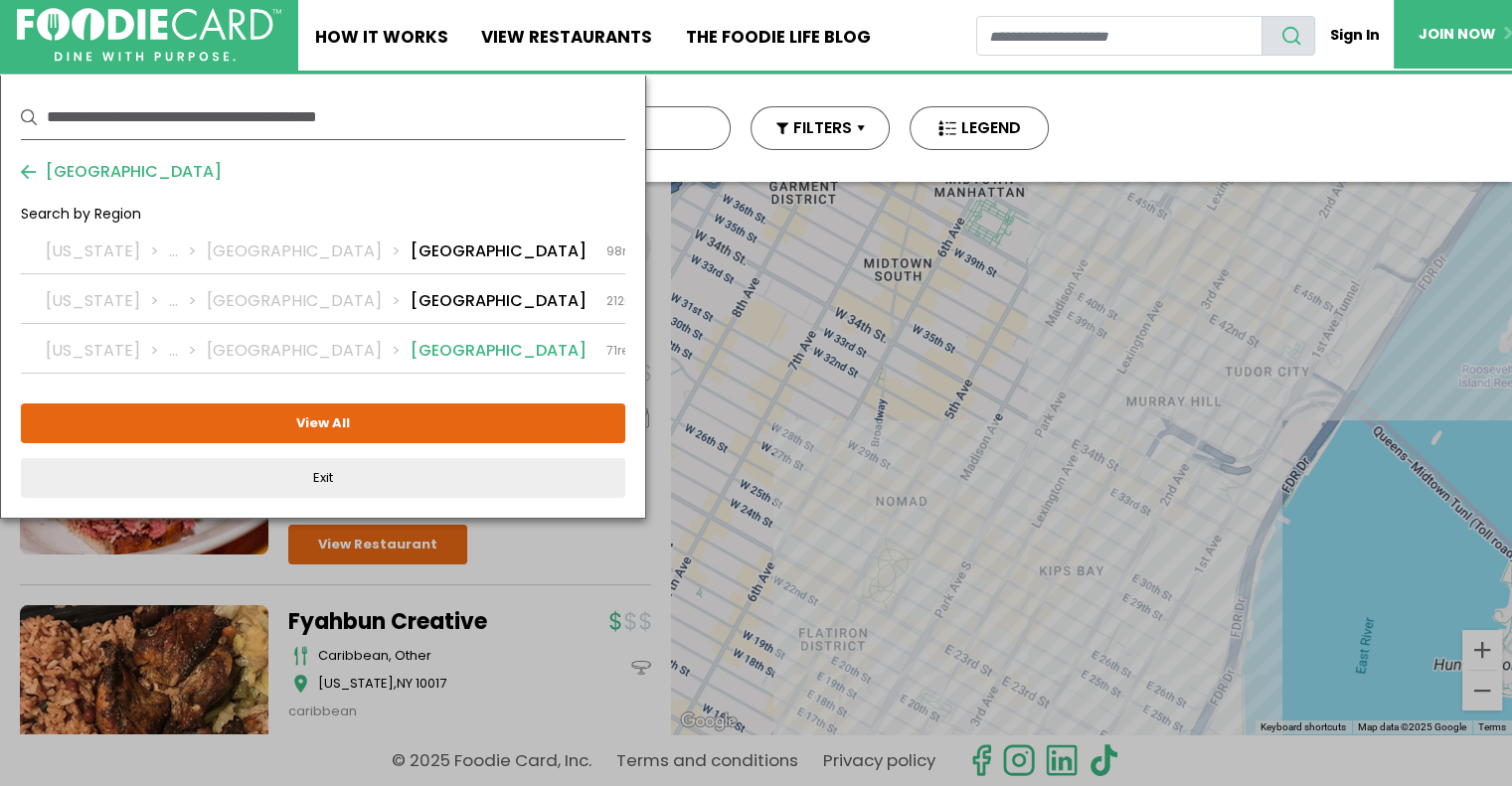 click on "Upper Manhattan" at bounding box center [498, 351] 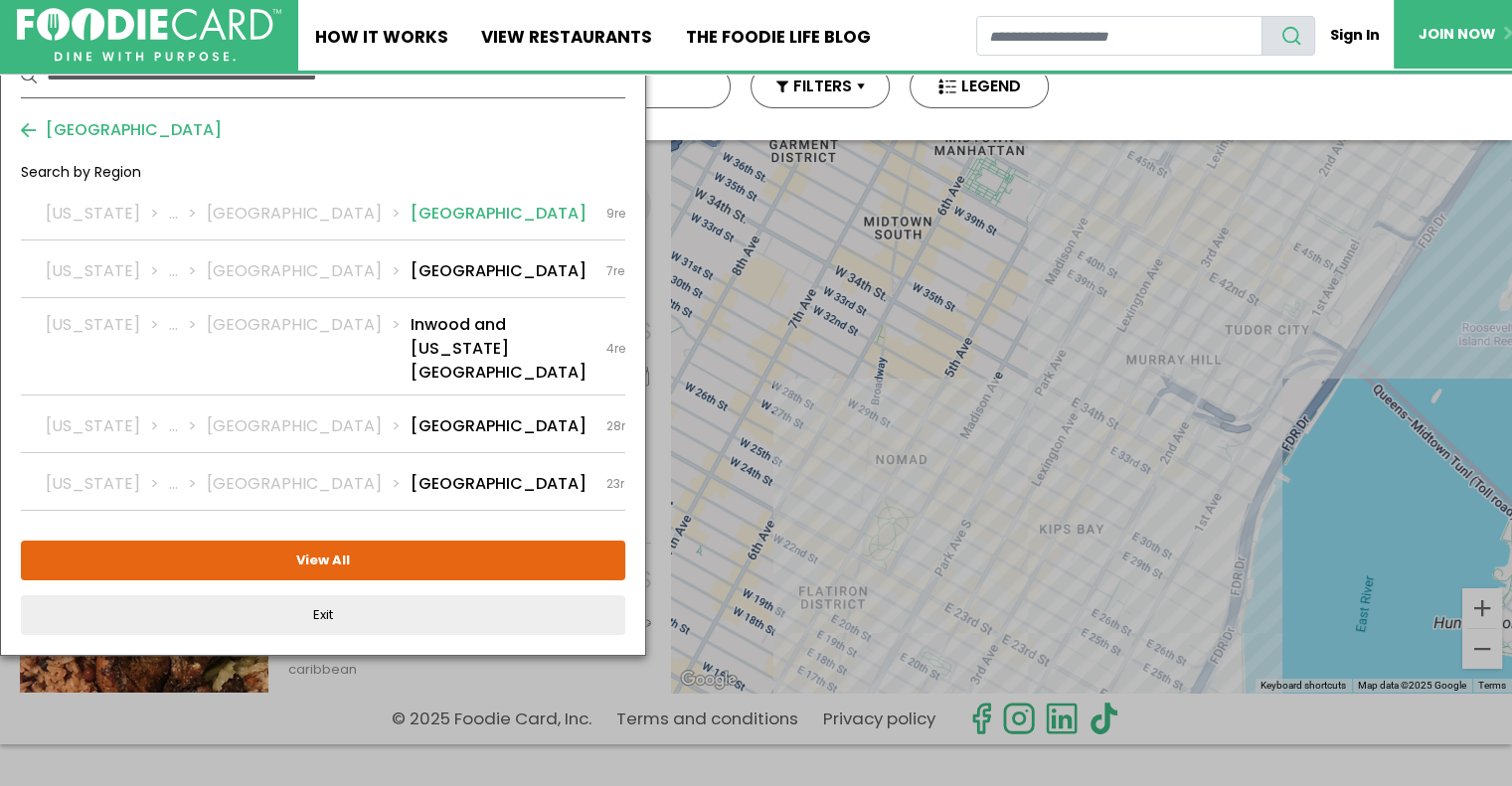 scroll, scrollTop: 62, scrollLeft: 0, axis: vertical 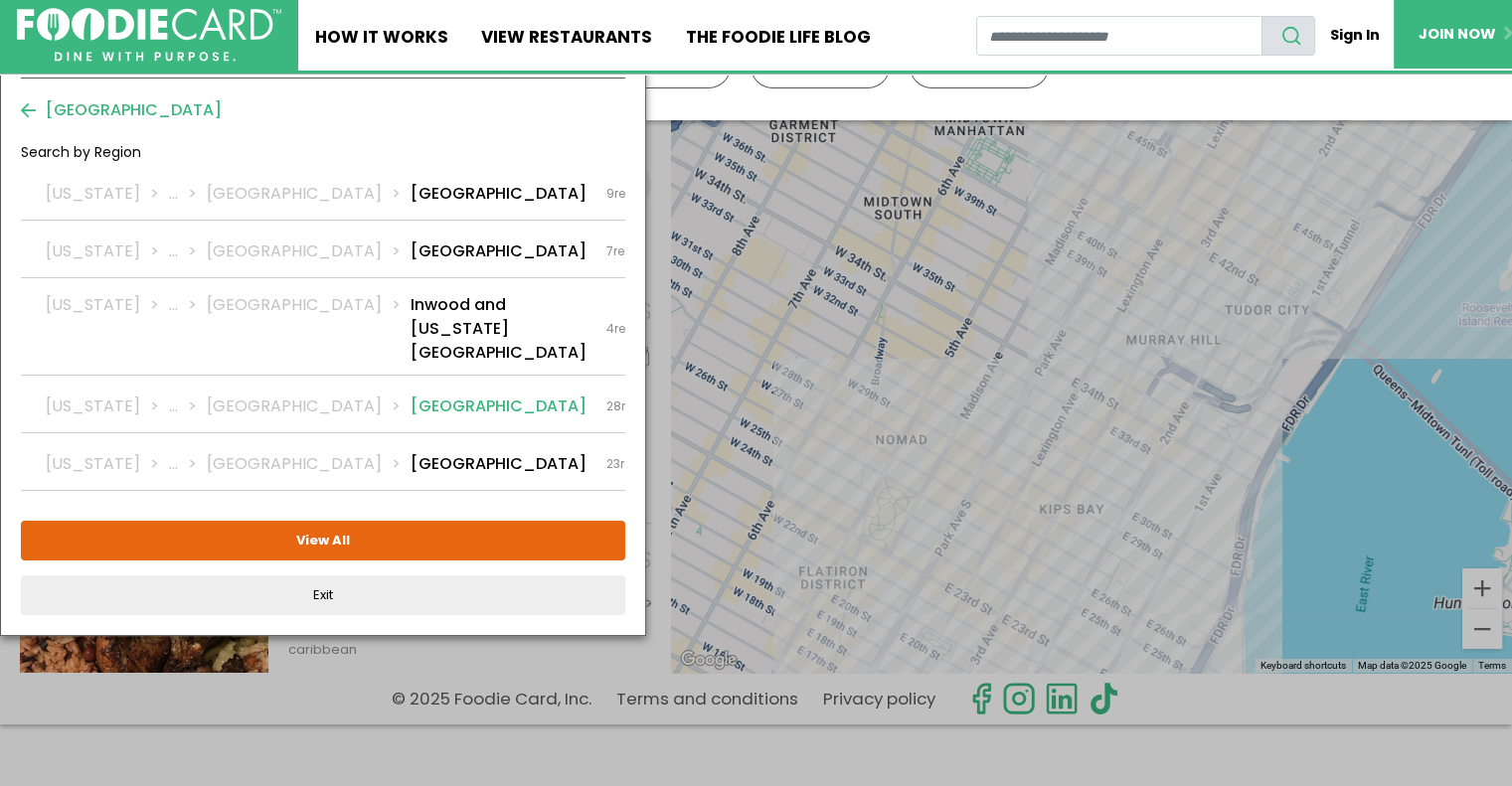 click on "Upper East Side" at bounding box center (498, 406) 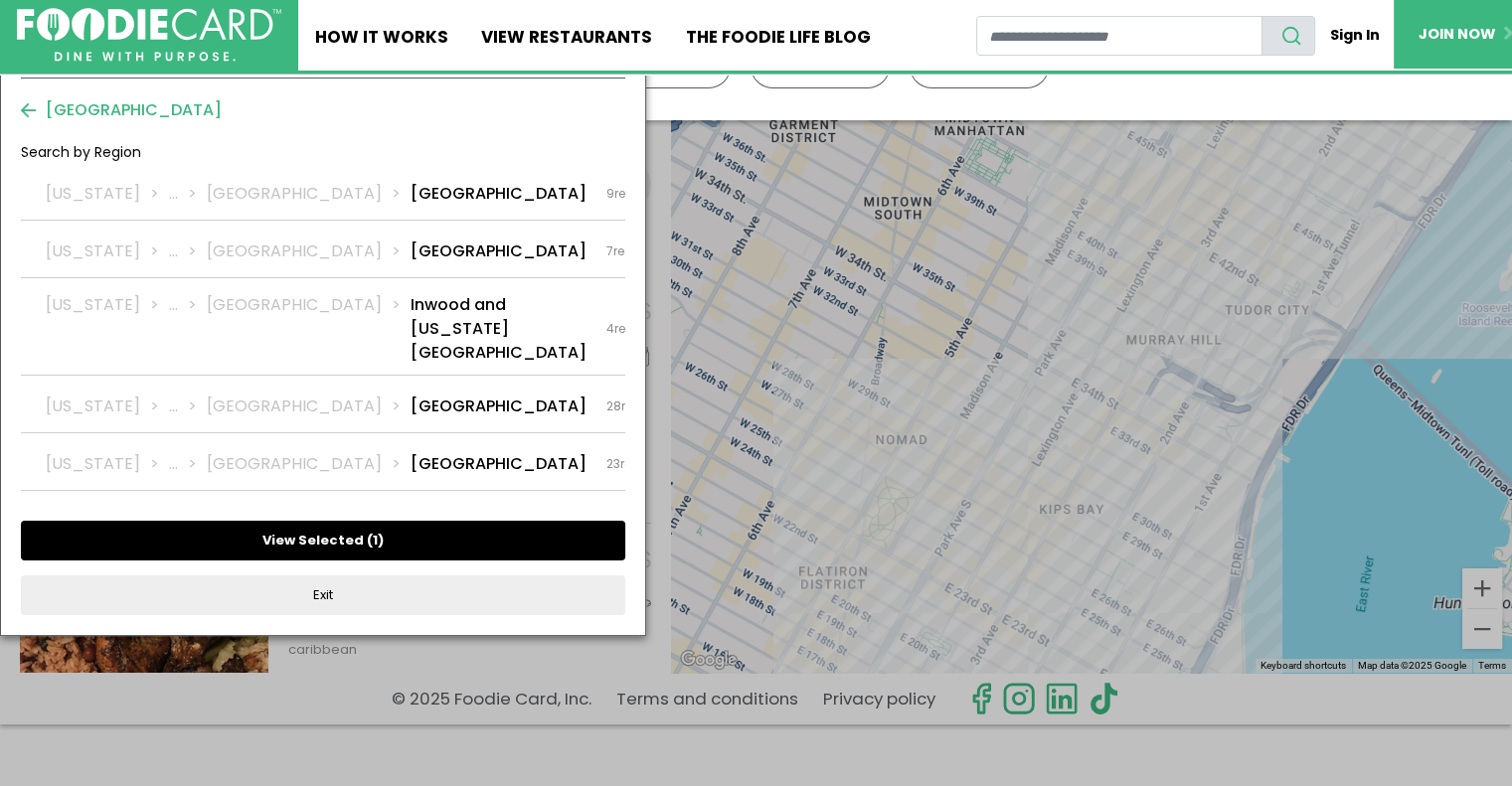 click on "View Selected ( 1 )" at bounding box center (323, 541) 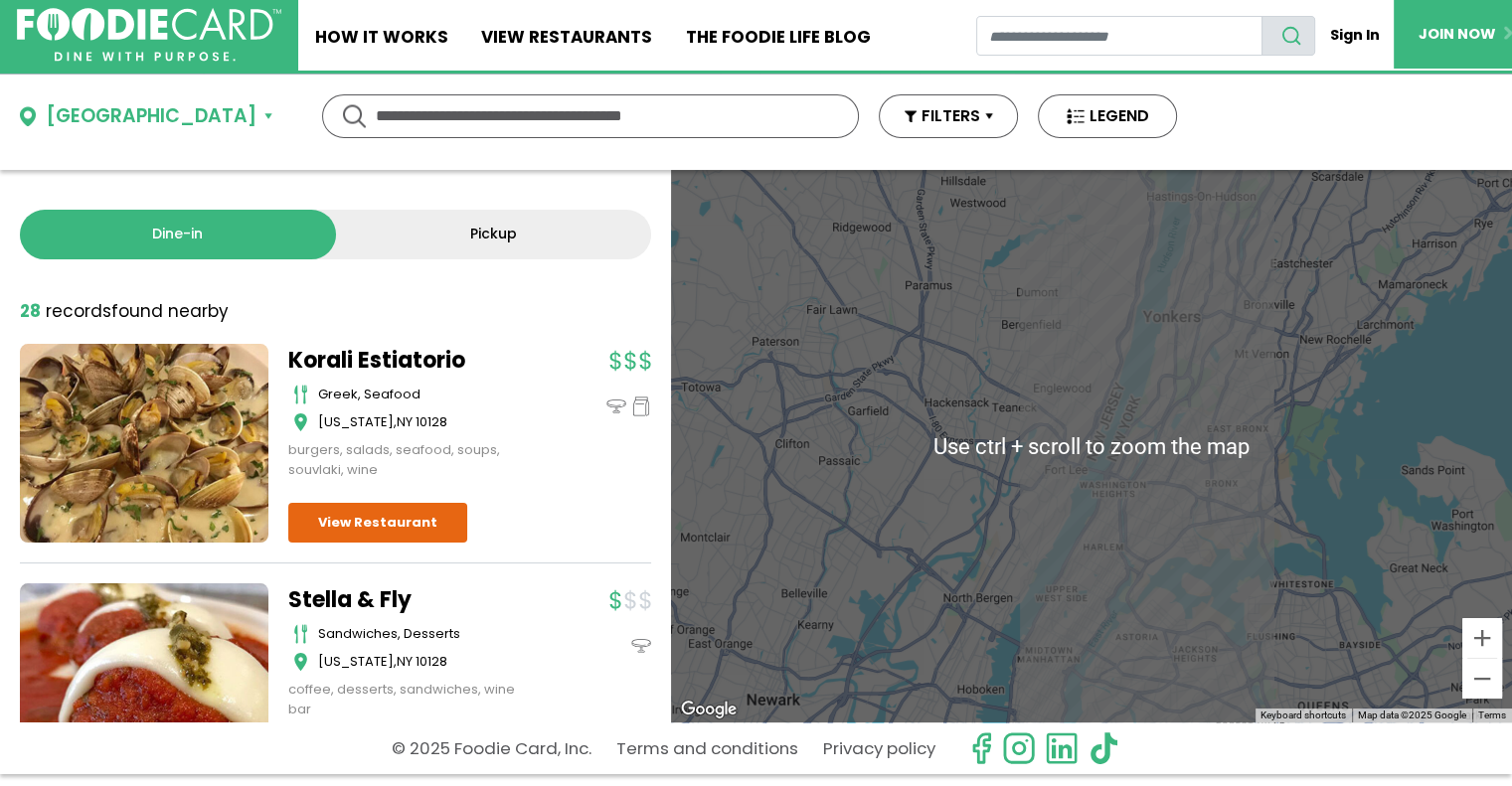 scroll, scrollTop: 0, scrollLeft: 0, axis: both 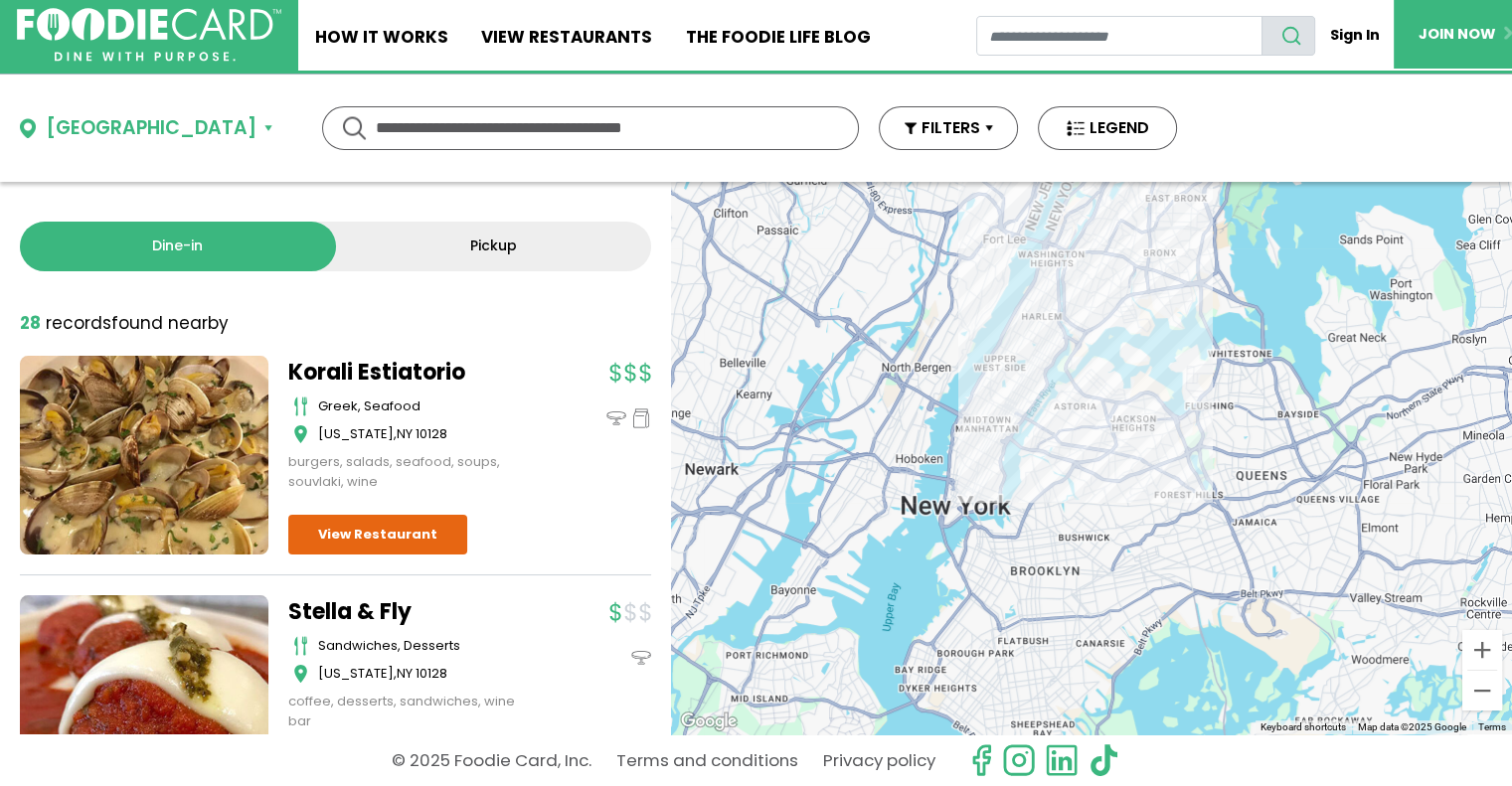 drag, startPoint x: 1343, startPoint y: 574, endPoint x: 1263, endPoint y: 306, distance: 279.68554 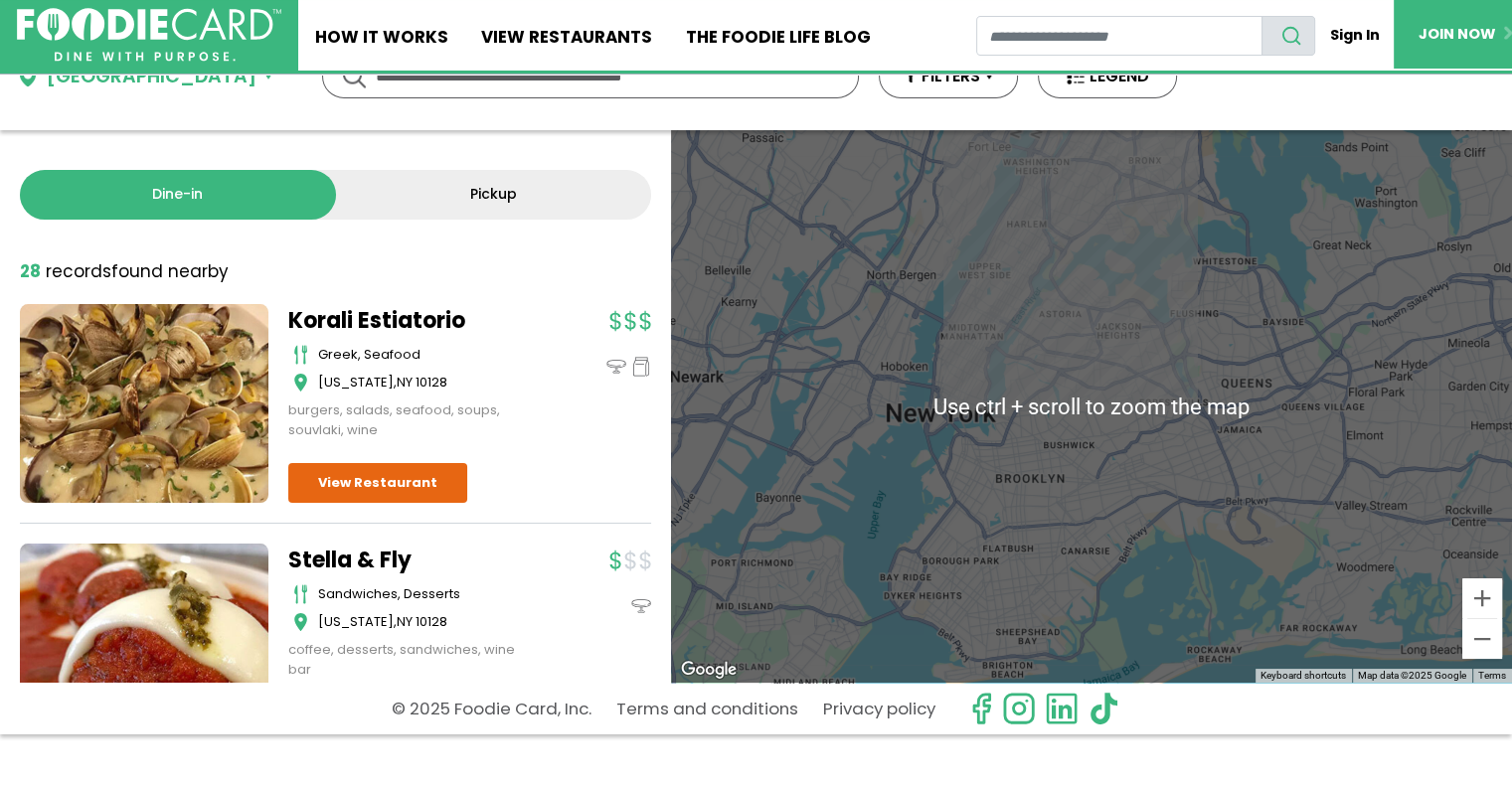 scroll, scrollTop: 62, scrollLeft: 0, axis: vertical 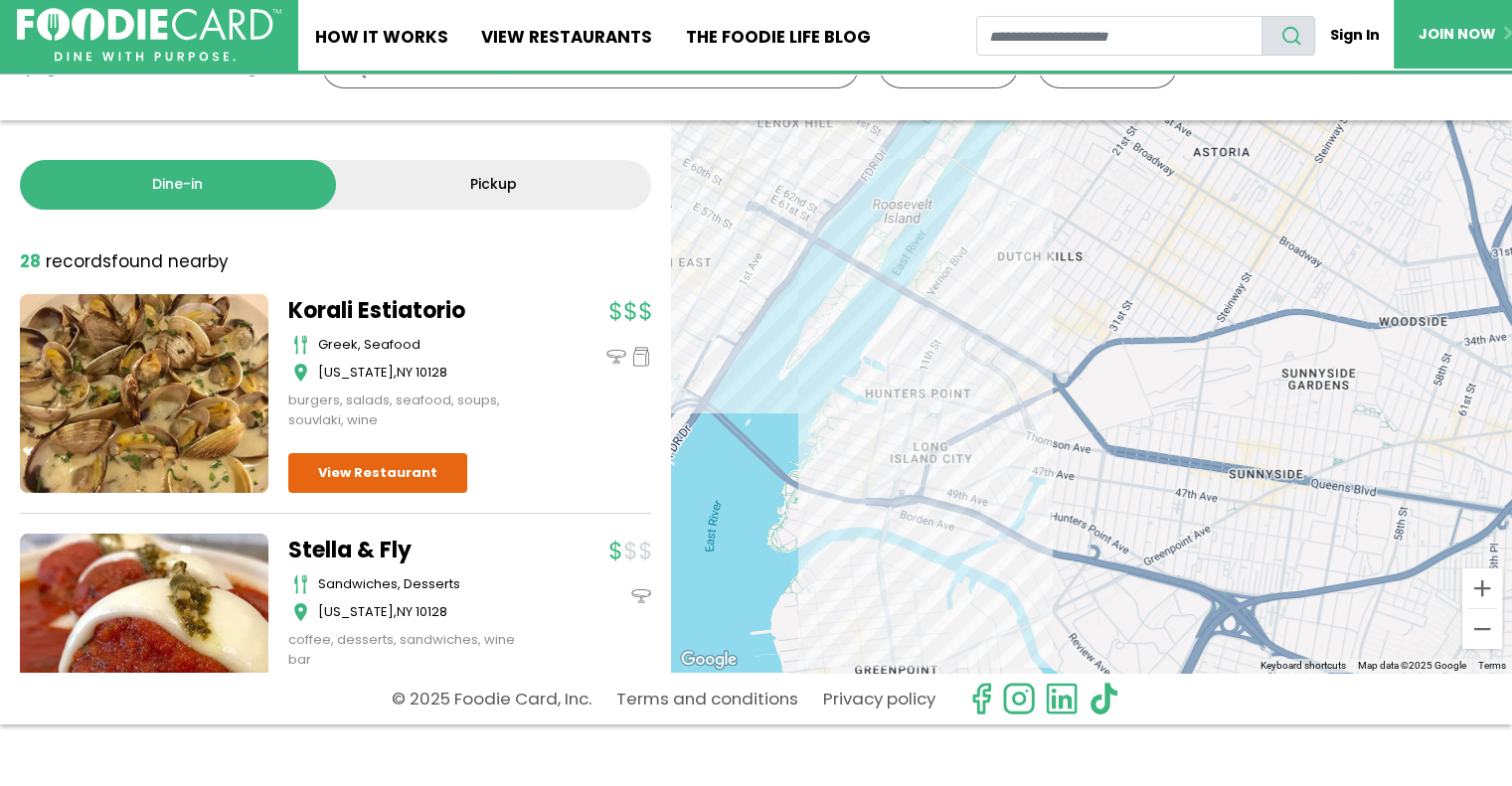 drag, startPoint x: 1011, startPoint y: 294, endPoint x: 1389, endPoint y: 436, distance: 403.79203 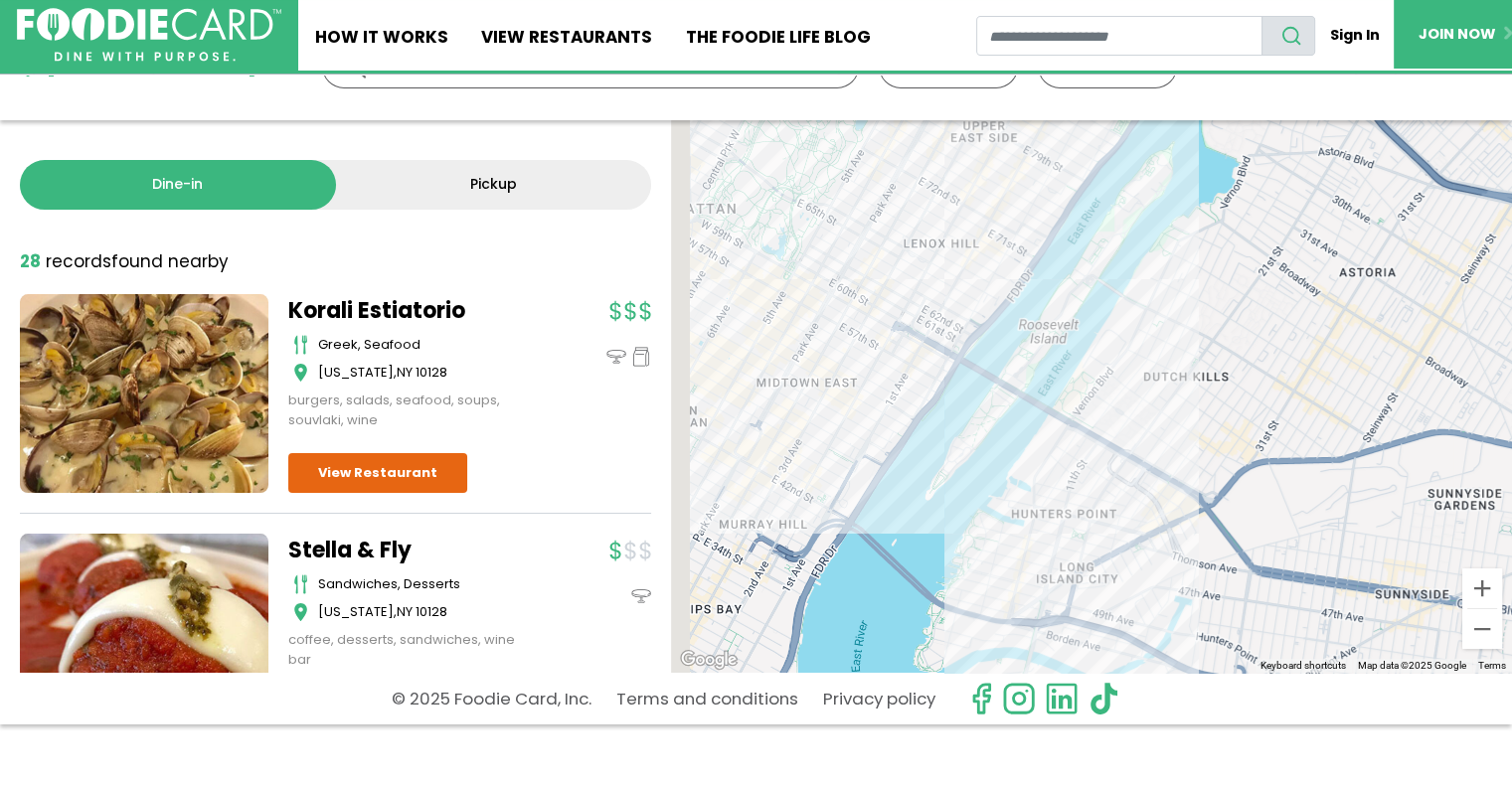 drag, startPoint x: 1045, startPoint y: 321, endPoint x: 1165, endPoint y: 428, distance: 160.77624 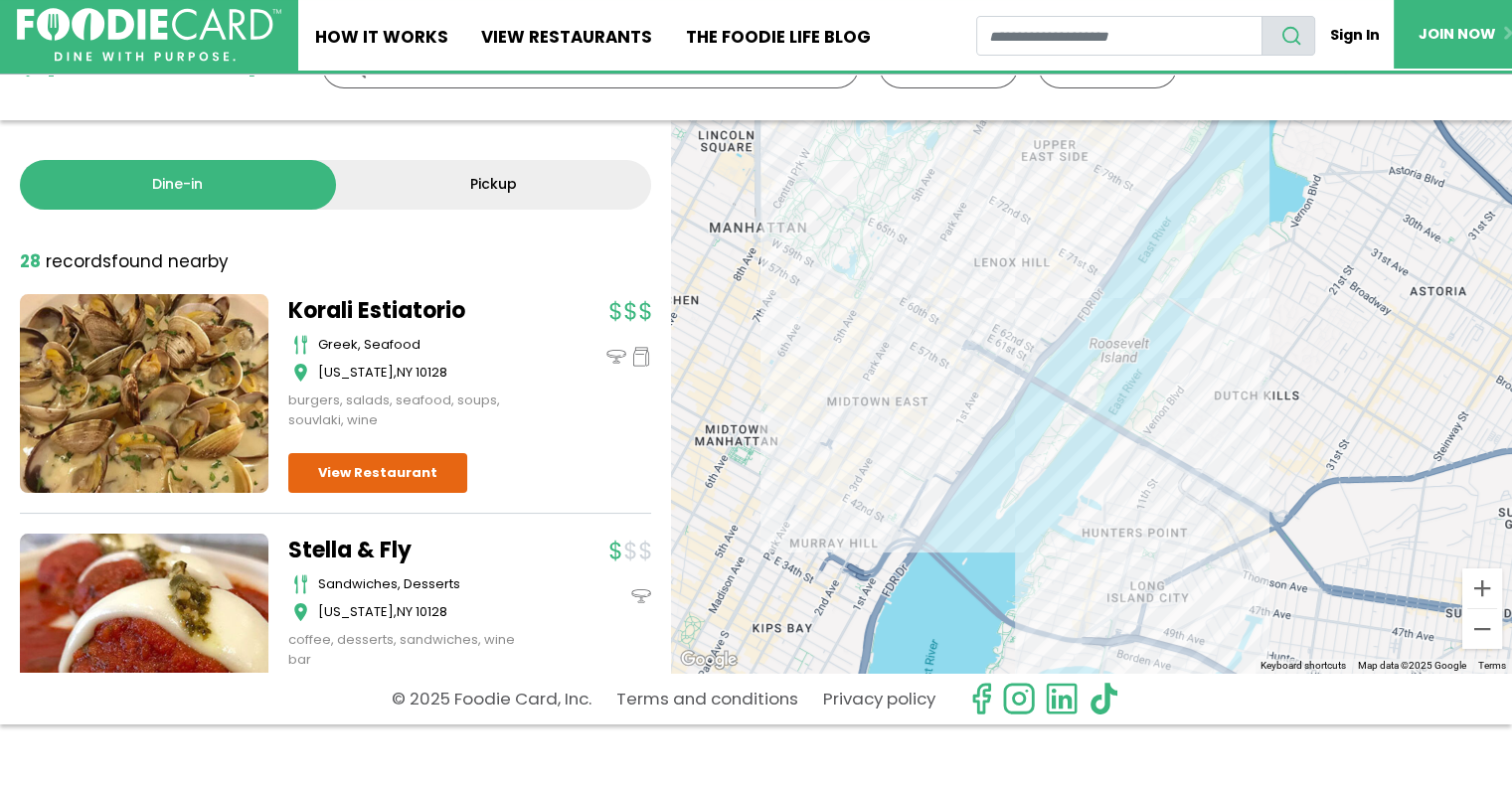 drag, startPoint x: 1032, startPoint y: 309, endPoint x: 1084, endPoint y: 329, distance: 55.713553 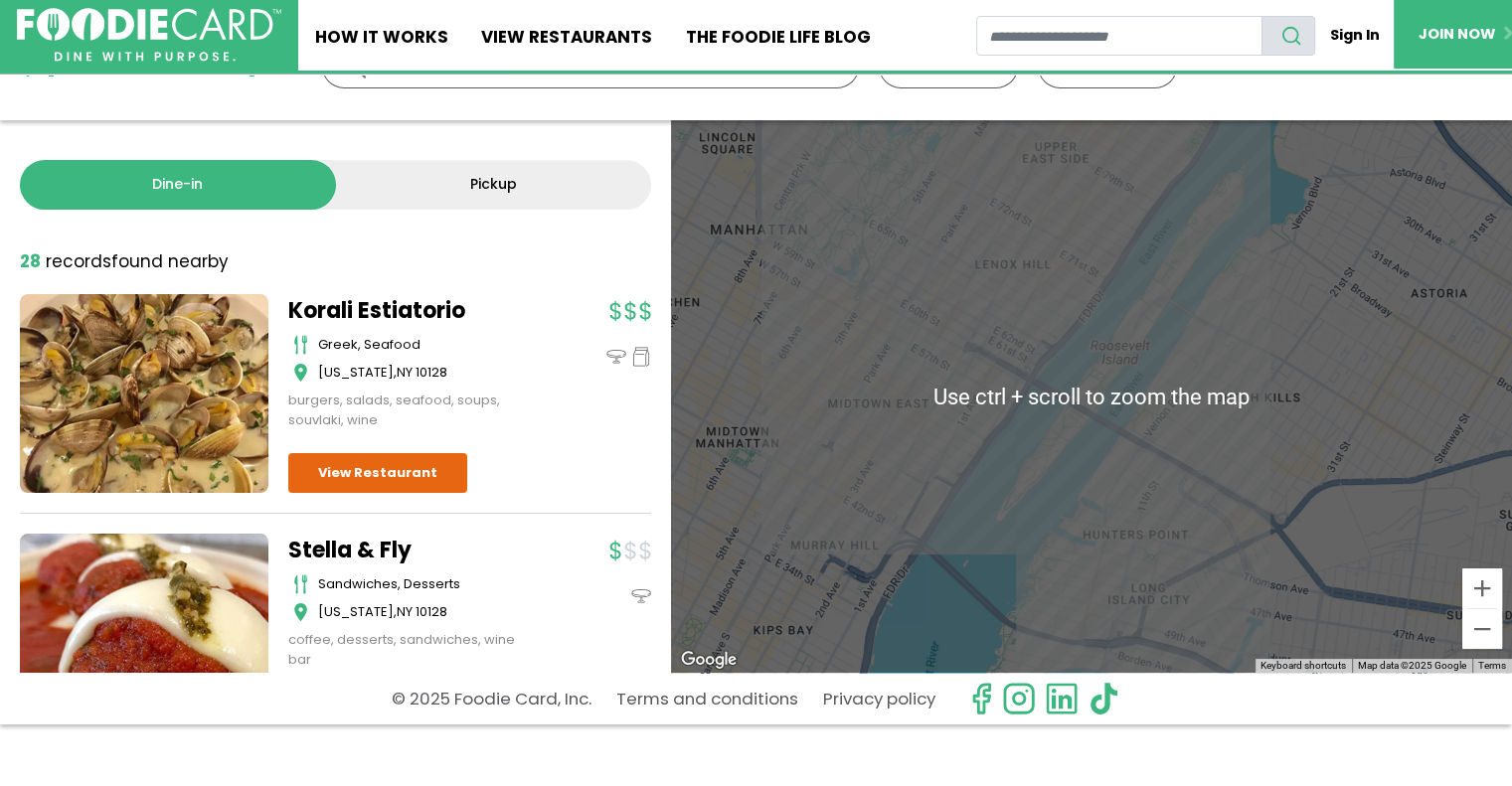 scroll, scrollTop: 0, scrollLeft: 0, axis: both 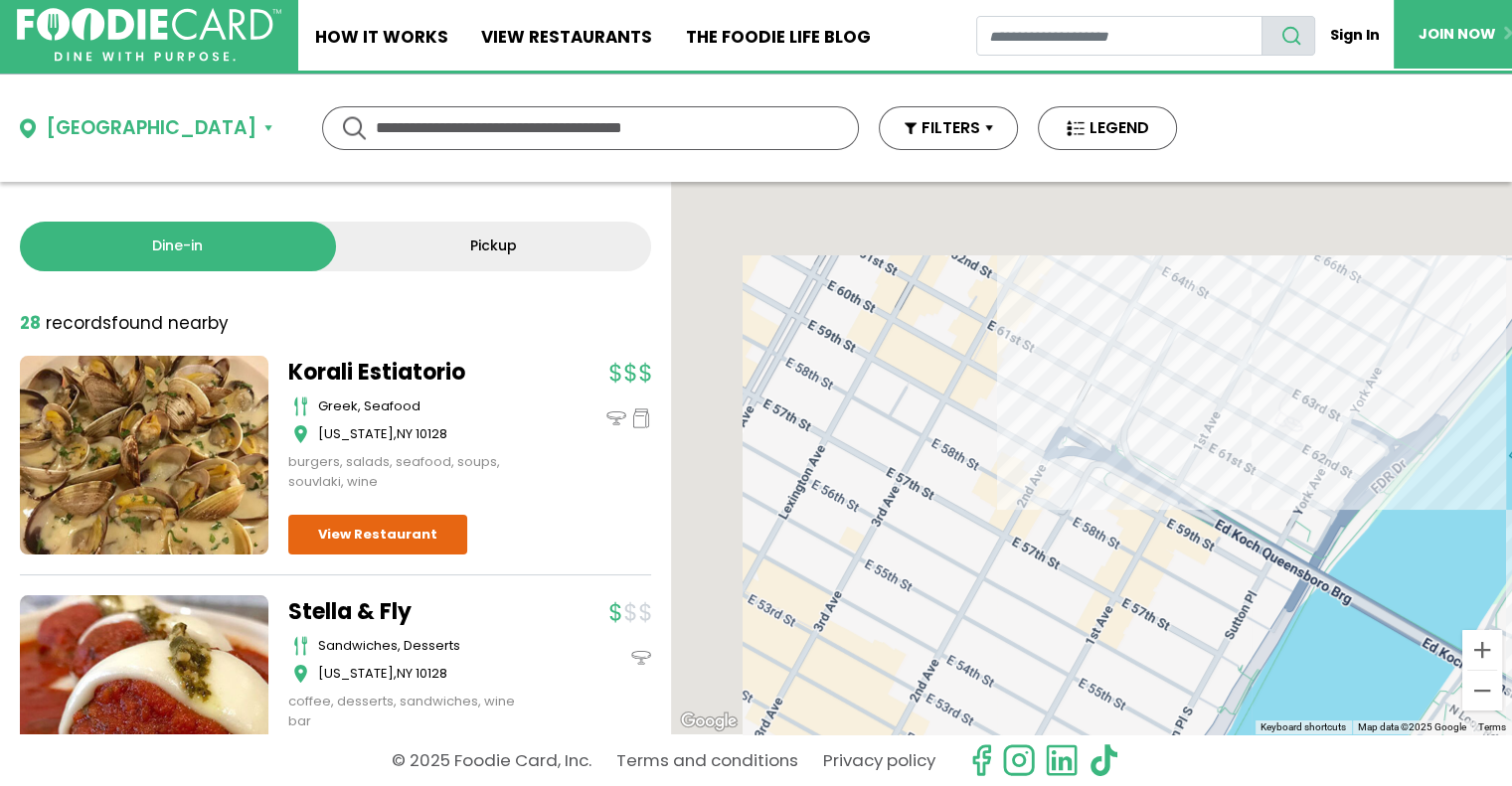 drag, startPoint x: 992, startPoint y: 408, endPoint x: 1134, endPoint y: 591, distance: 231.63117 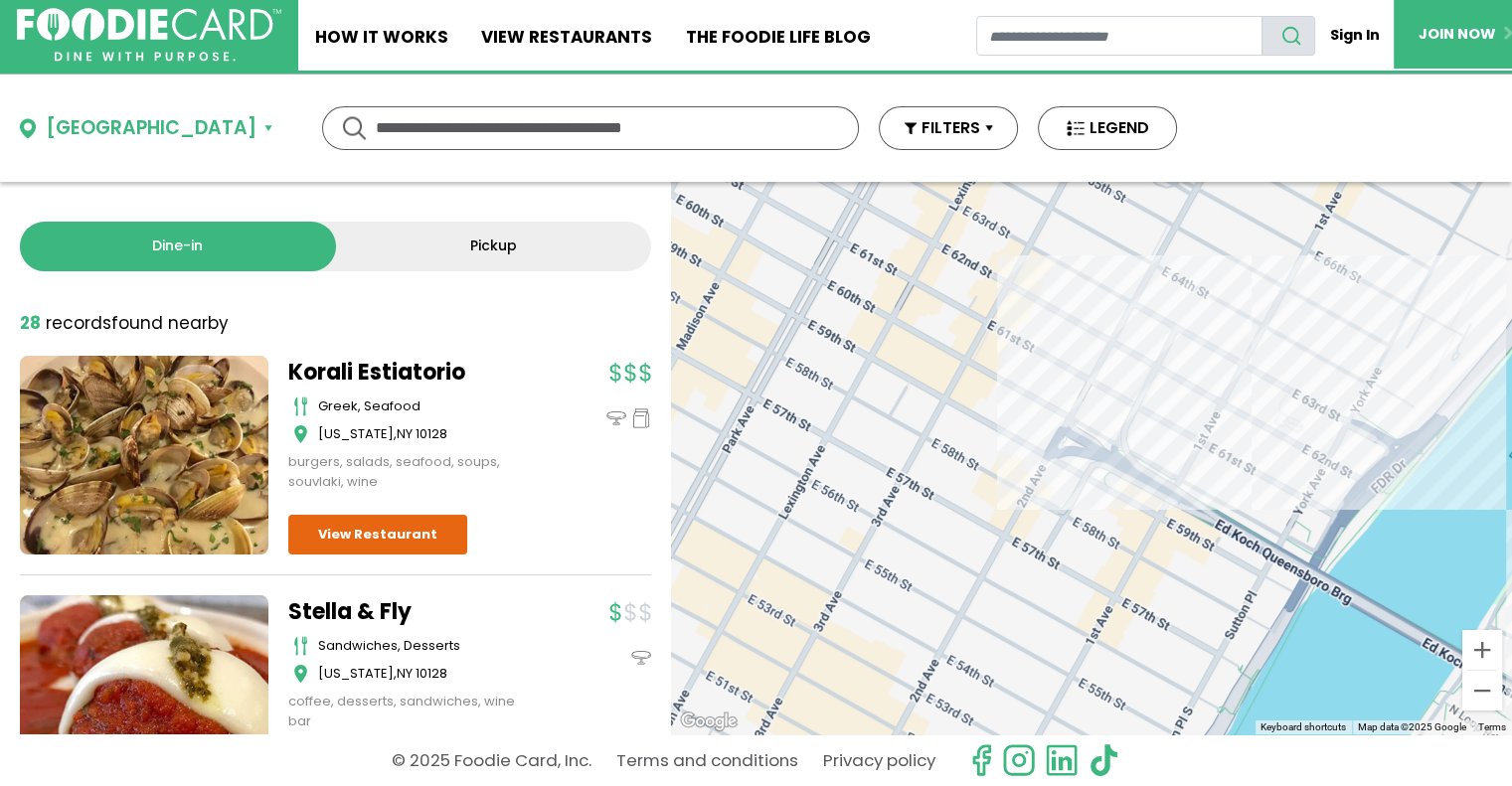 click on "To navigate, press the arrow keys." at bounding box center [1092, 458] 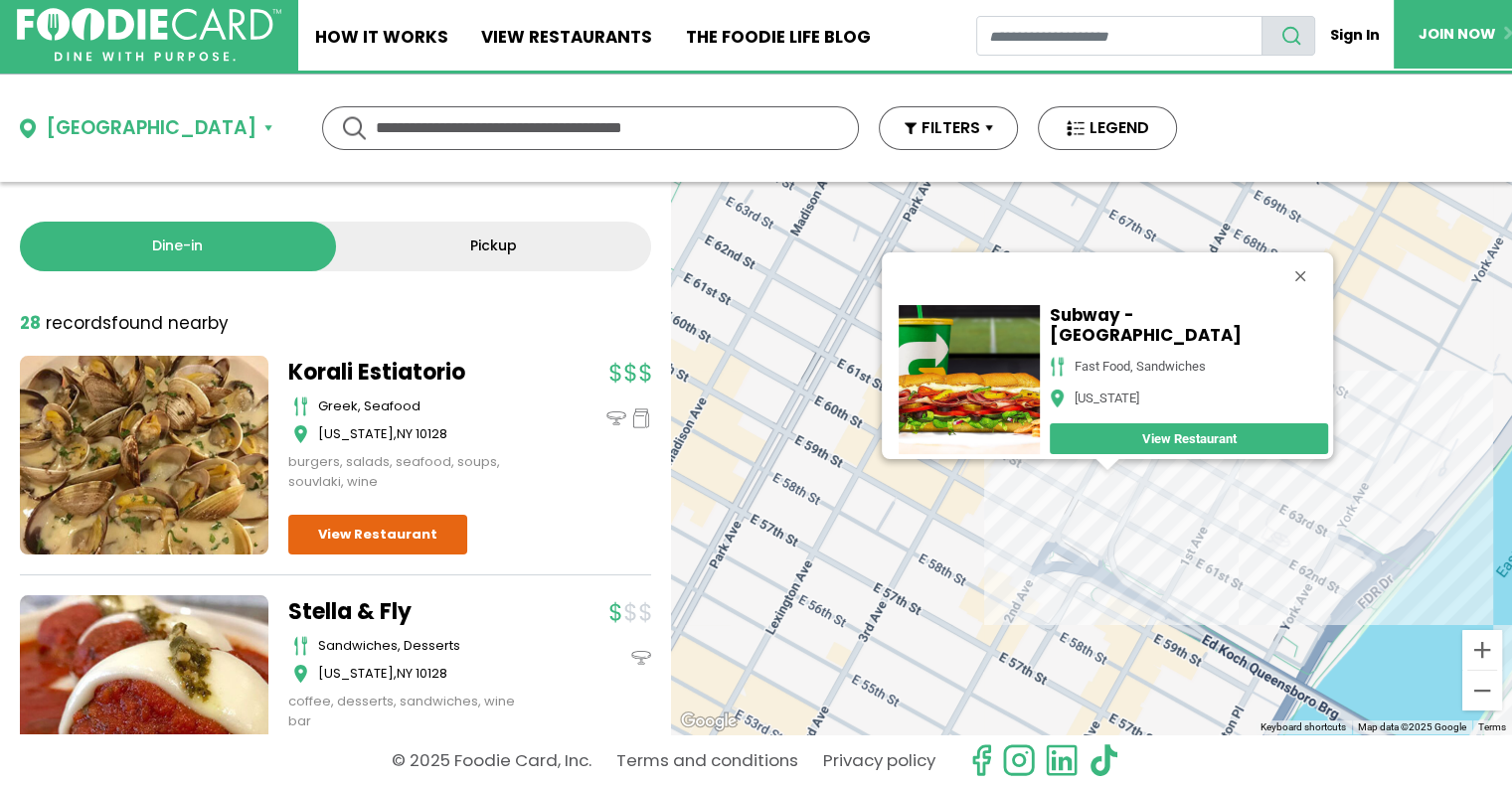 click on "To navigate, press the arrow keys. Subway - 2nd Ave fast food, sandwiches New York View Restaurant" at bounding box center (1092, 458) 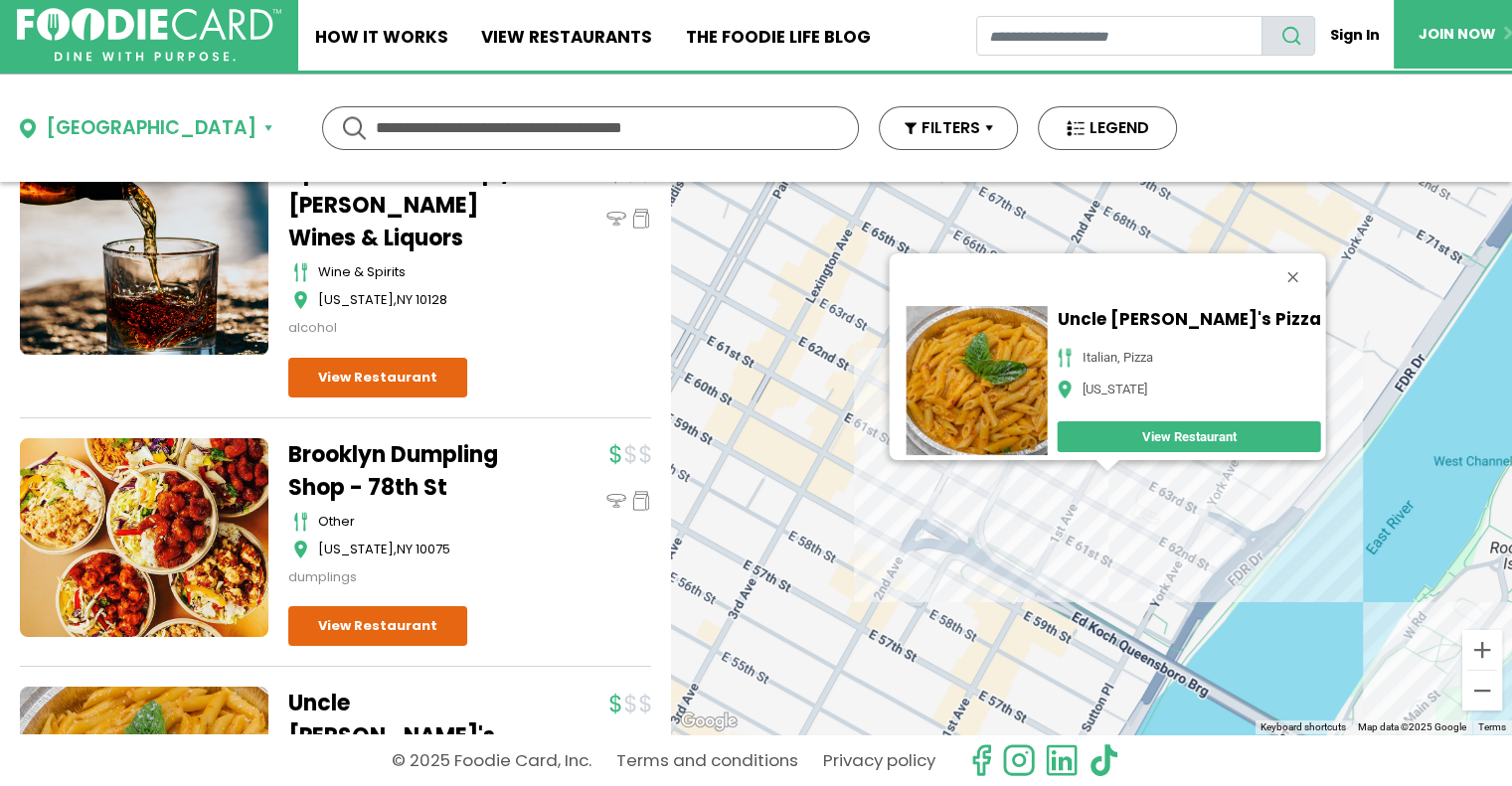 scroll, scrollTop: 1987, scrollLeft: 0, axis: vertical 